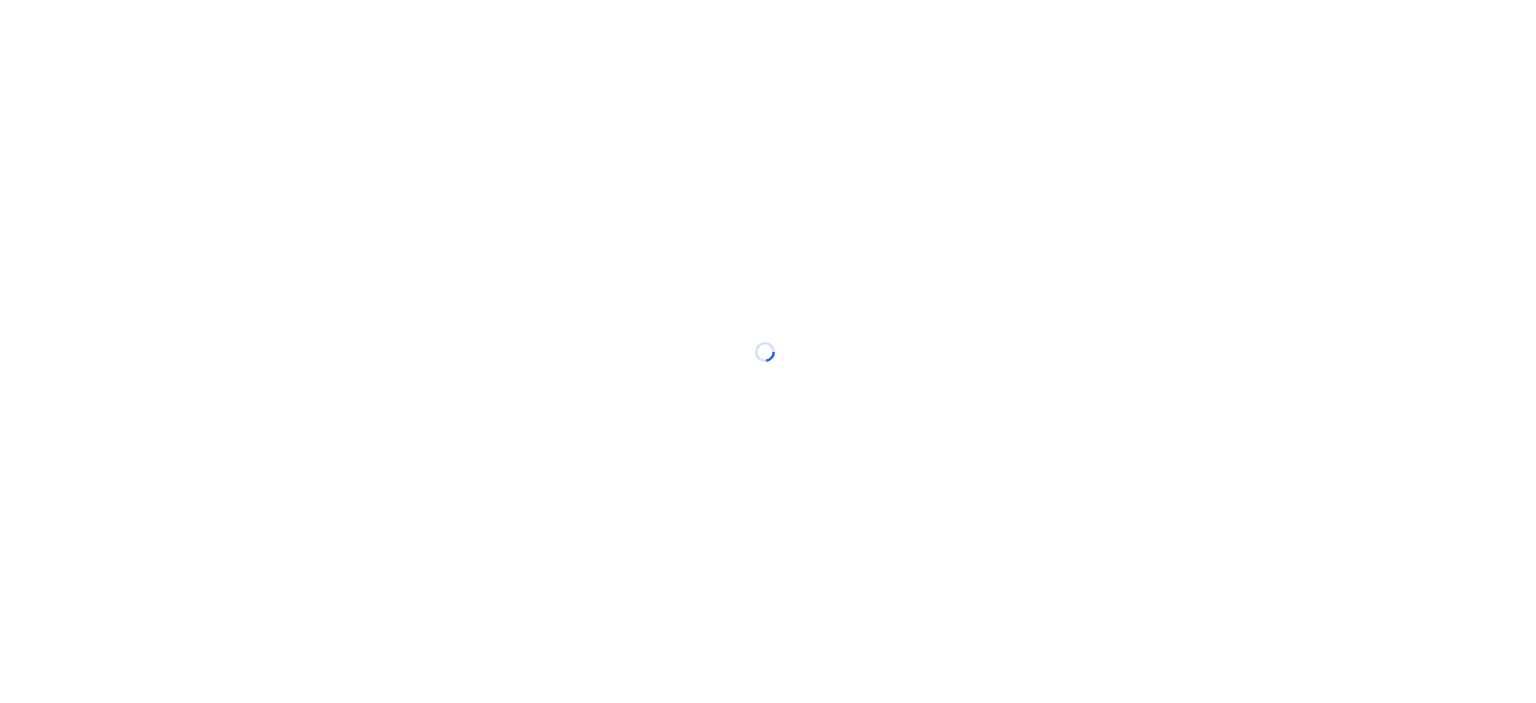 scroll, scrollTop: 0, scrollLeft: 0, axis: both 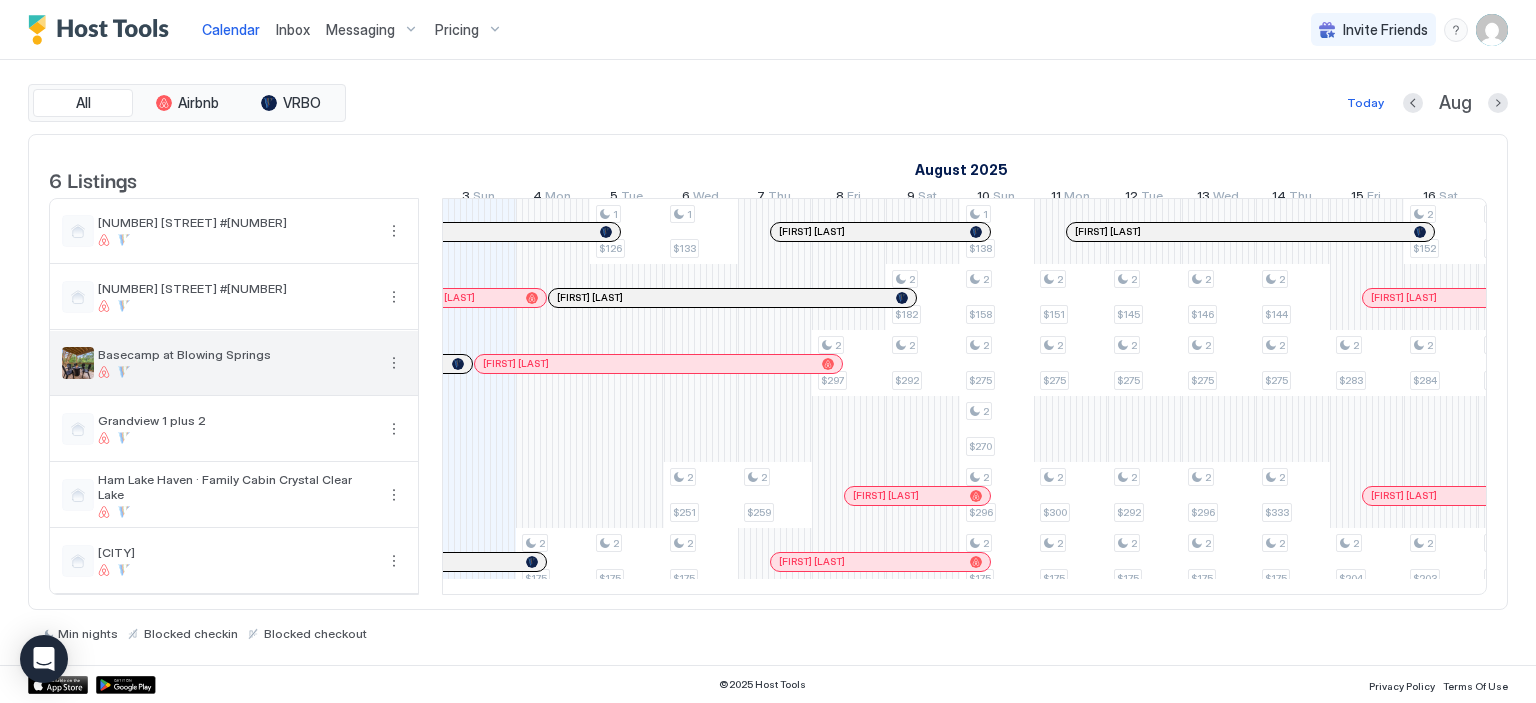 click on "Basecamp at Blowing Springs" at bounding box center (236, 354) 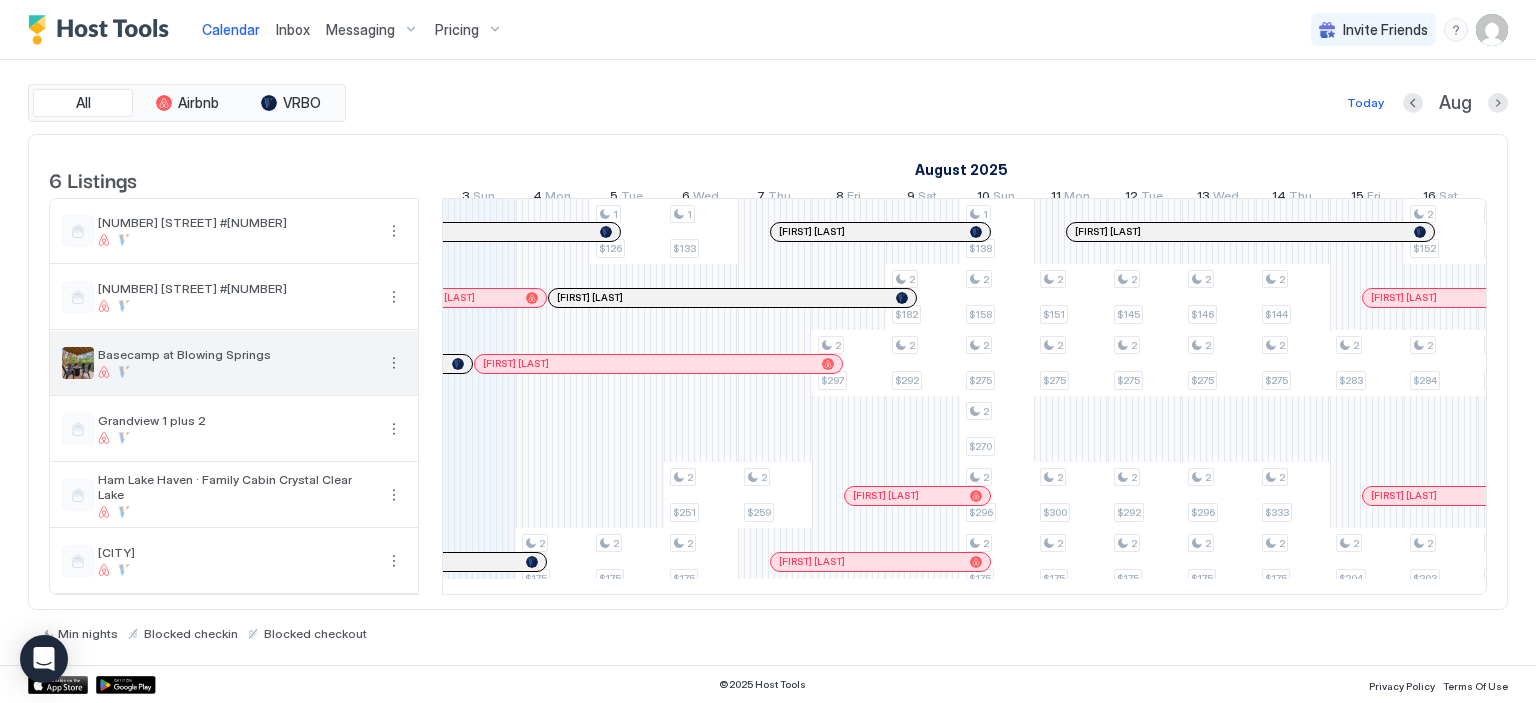 click at bounding box center (394, 363) 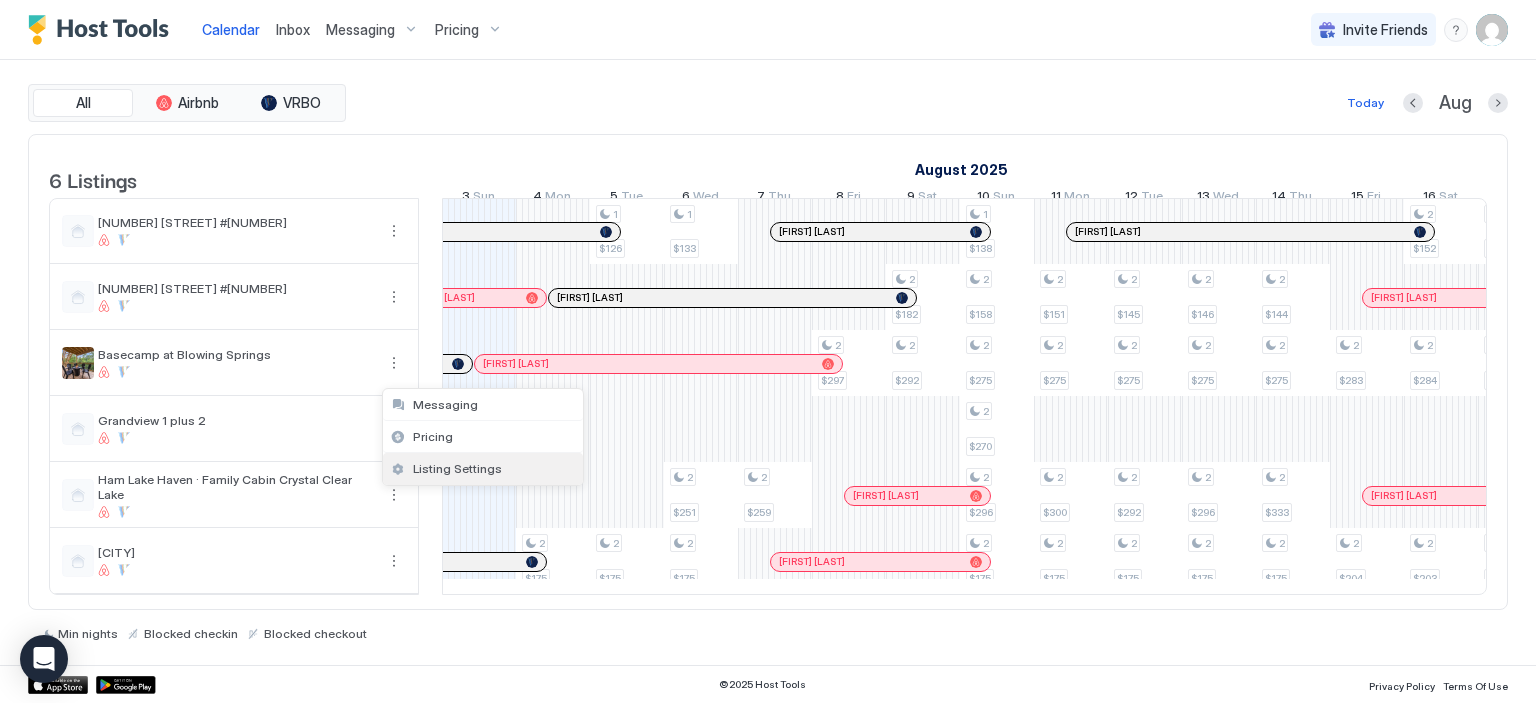 click on "Listing Settings" at bounding box center [457, 468] 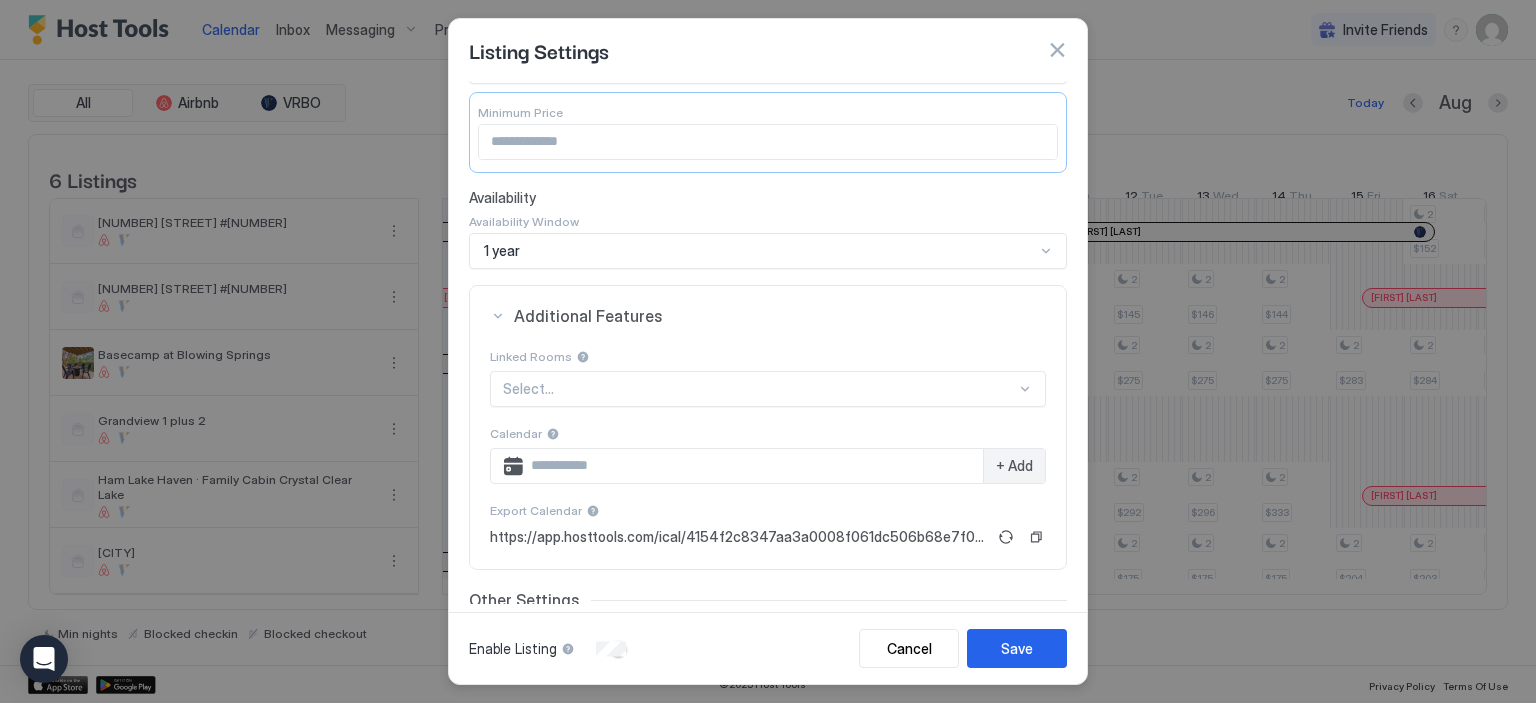 scroll, scrollTop: 0, scrollLeft: 0, axis: both 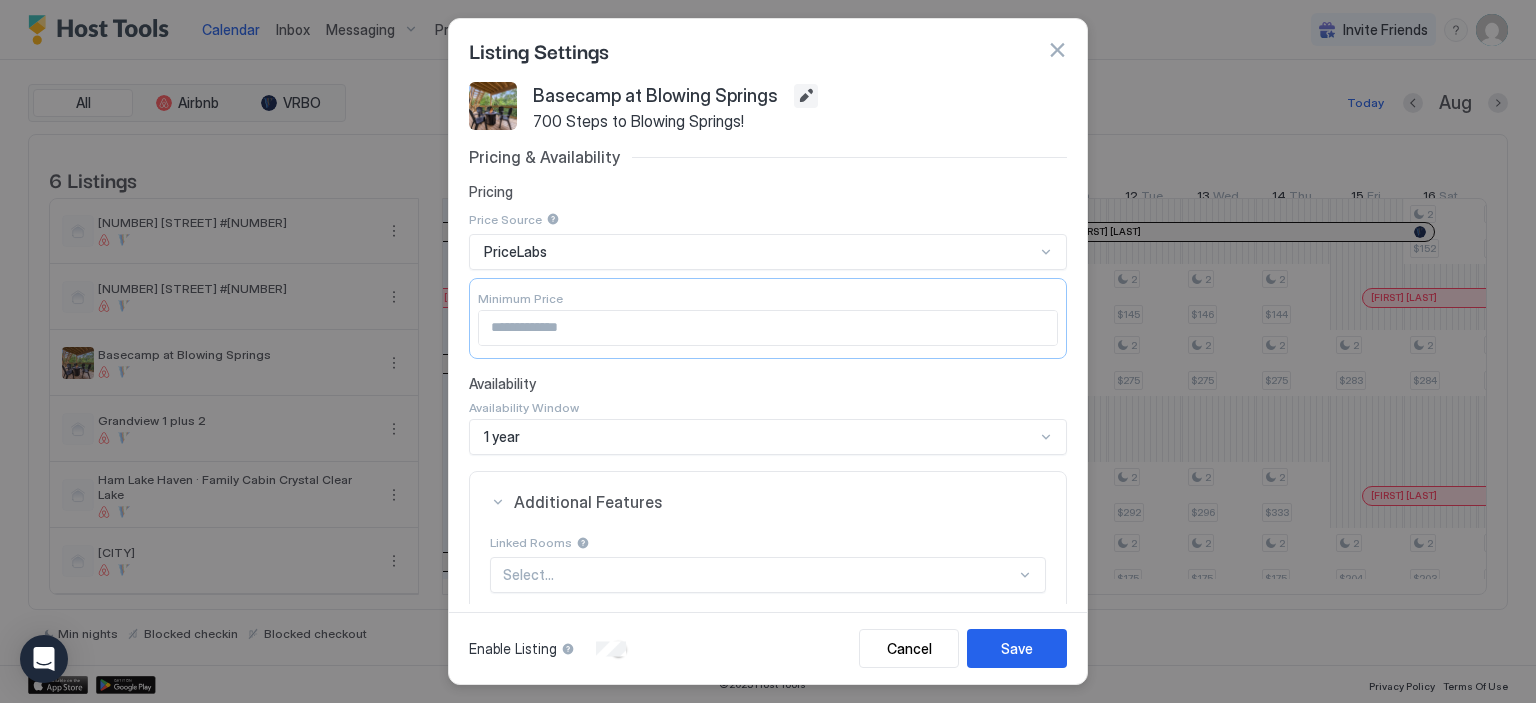 click at bounding box center [806, 96] 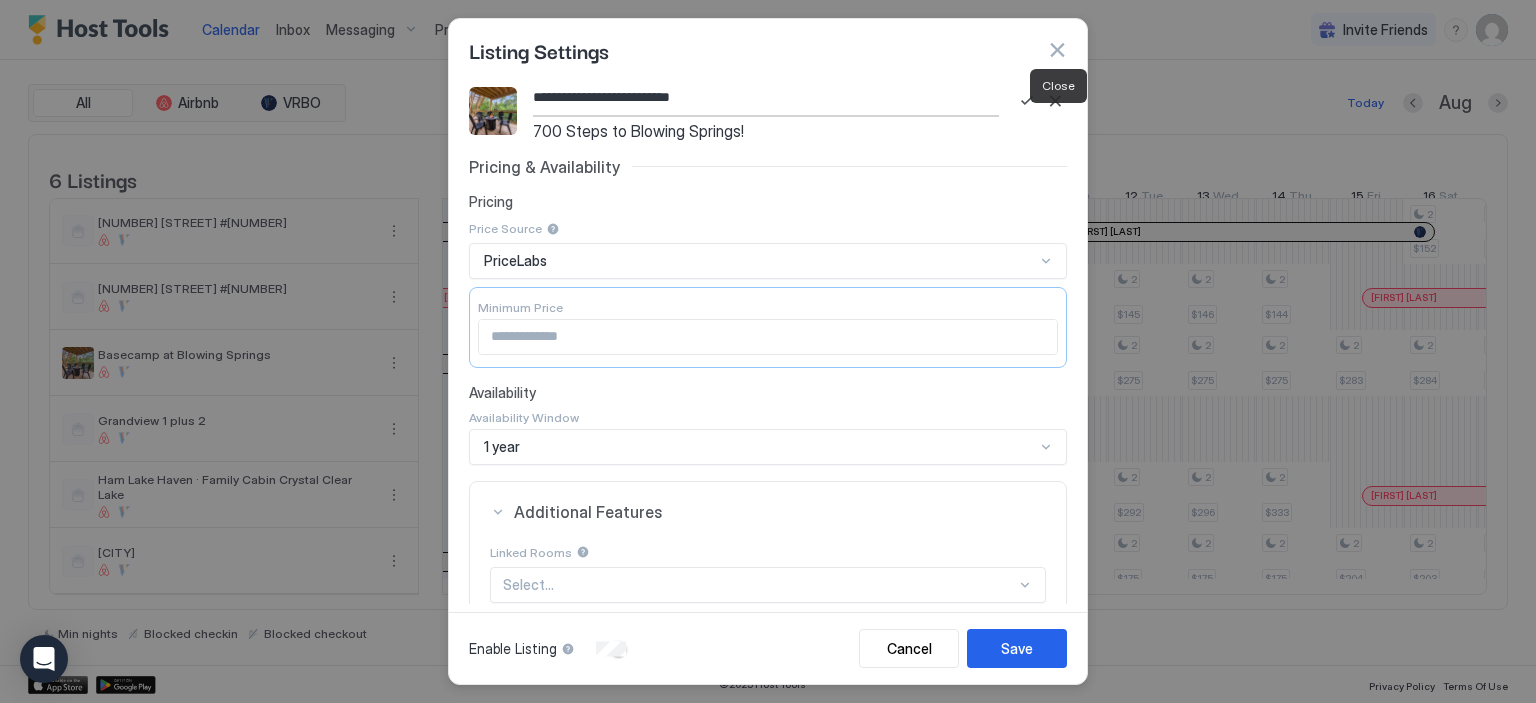 click at bounding box center (1057, 50) 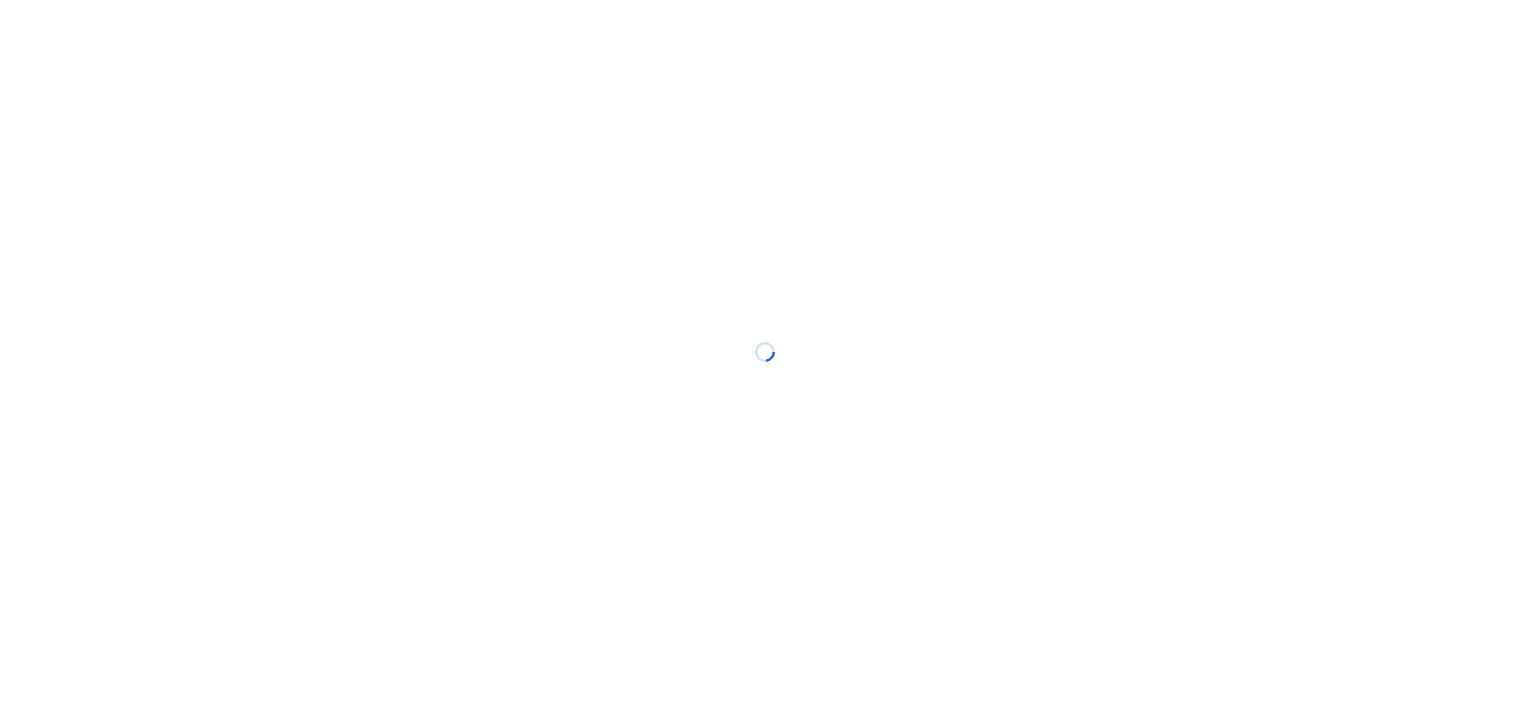 scroll, scrollTop: 0, scrollLeft: 0, axis: both 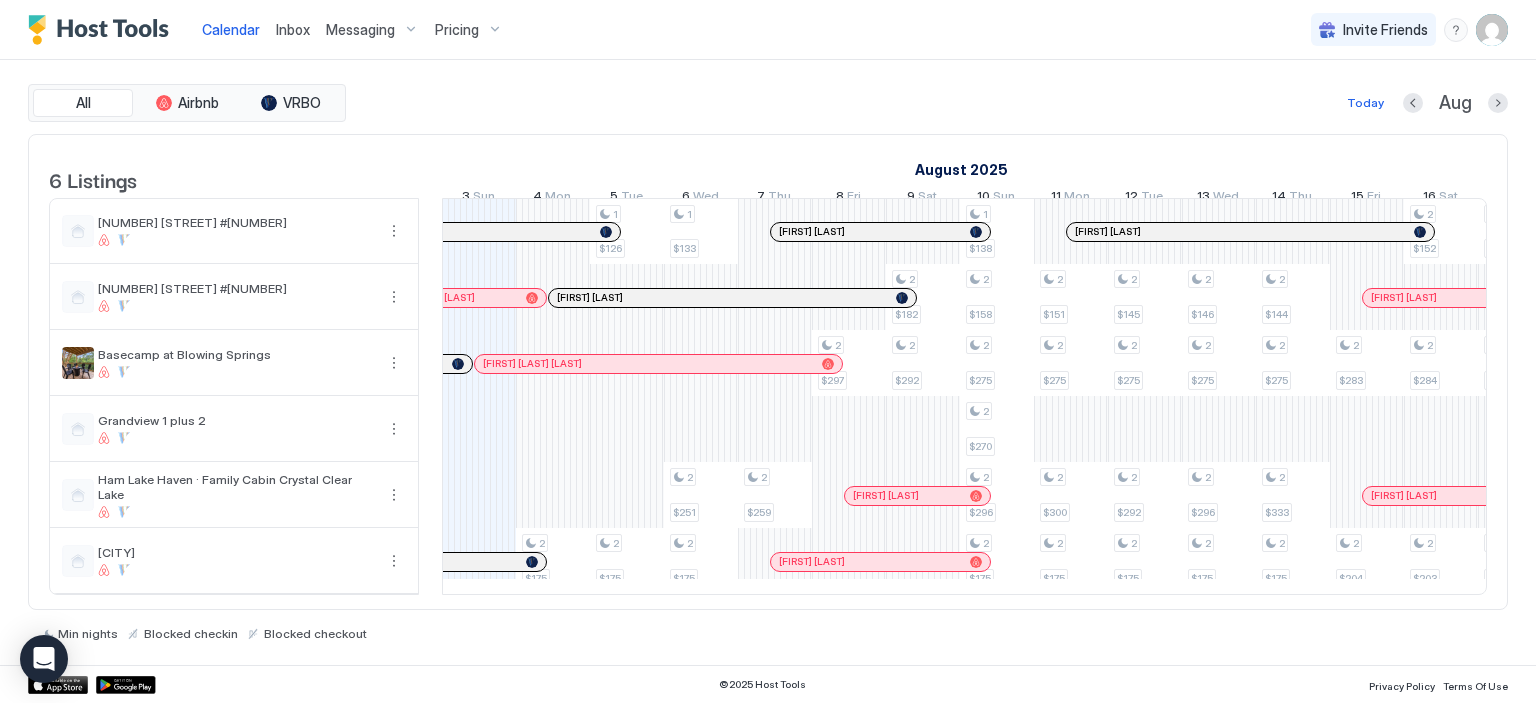 click at bounding box center [1492, 30] 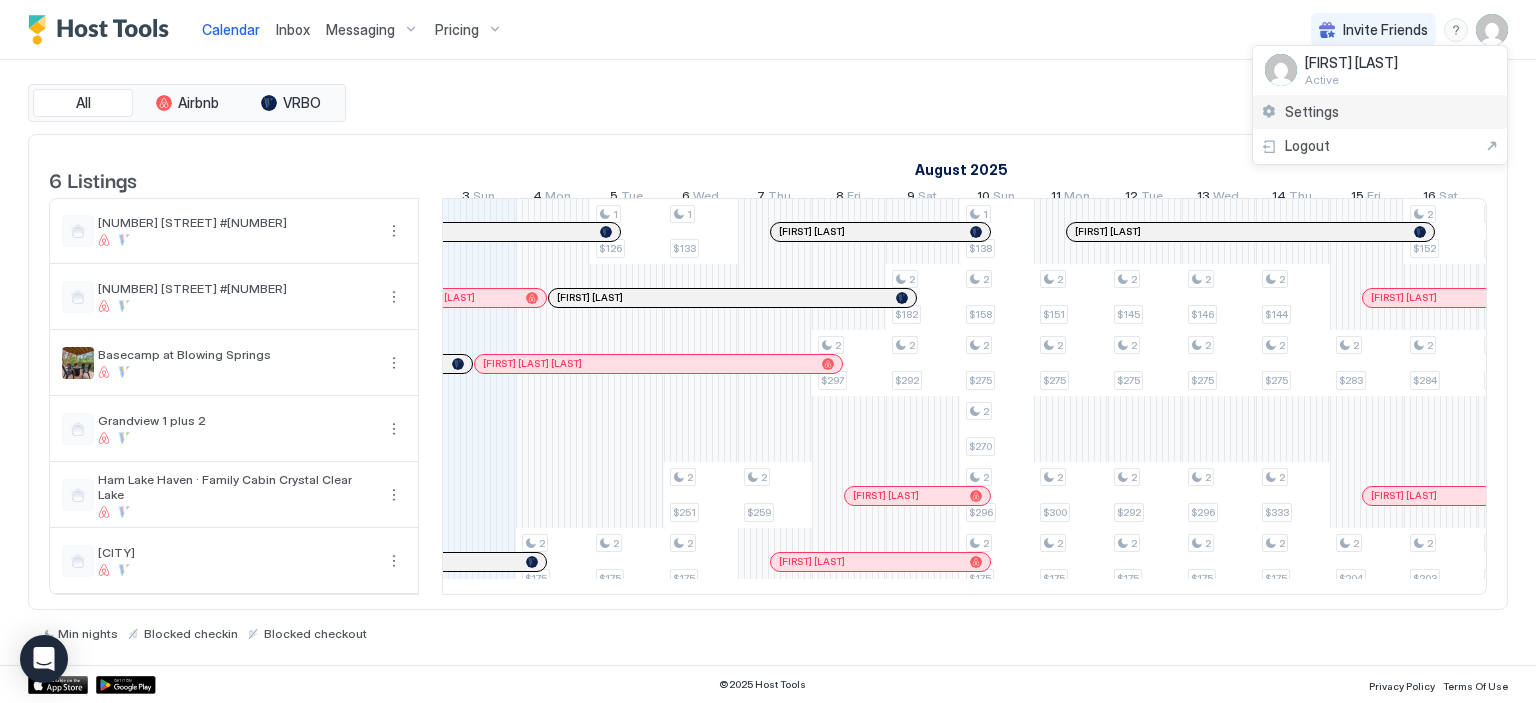 click on "Settings" at bounding box center (1312, 112) 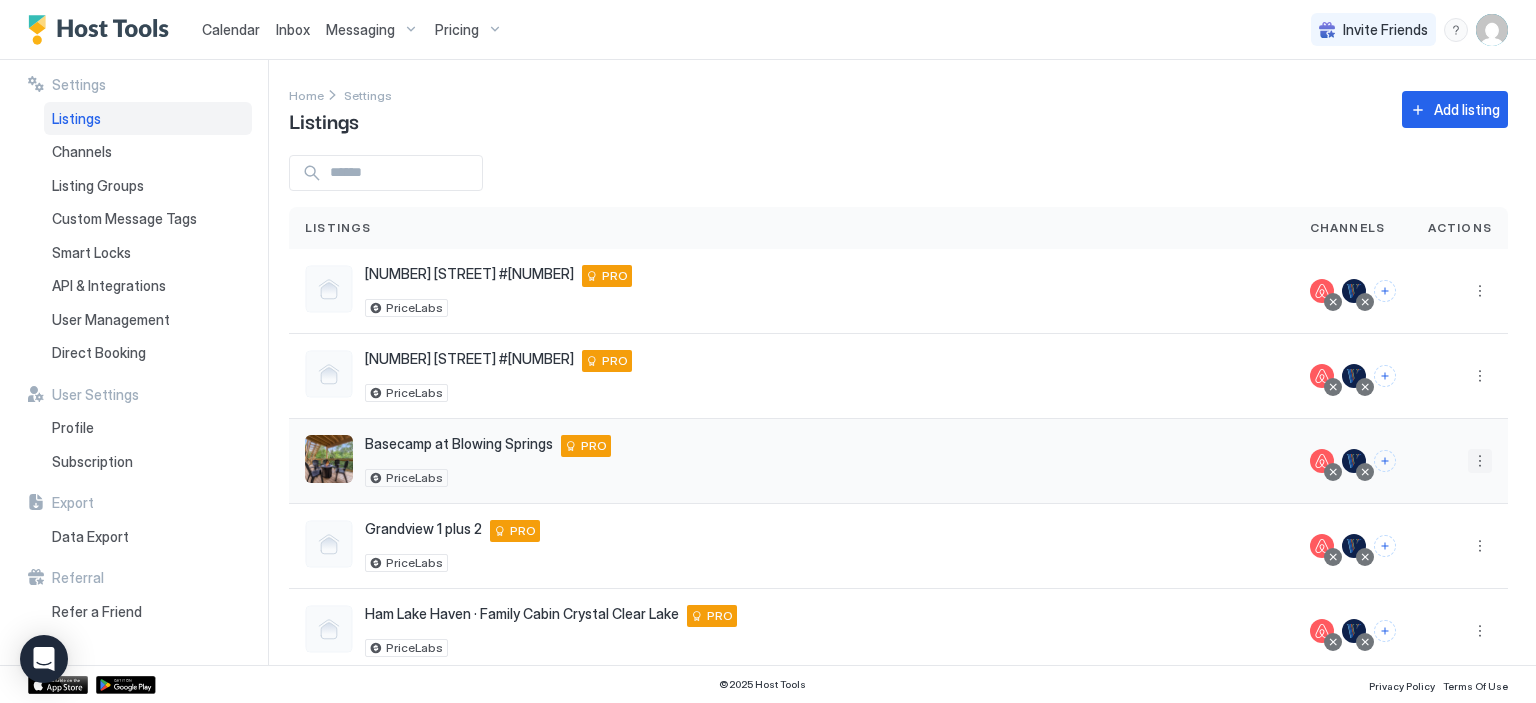click at bounding box center [1480, 461] 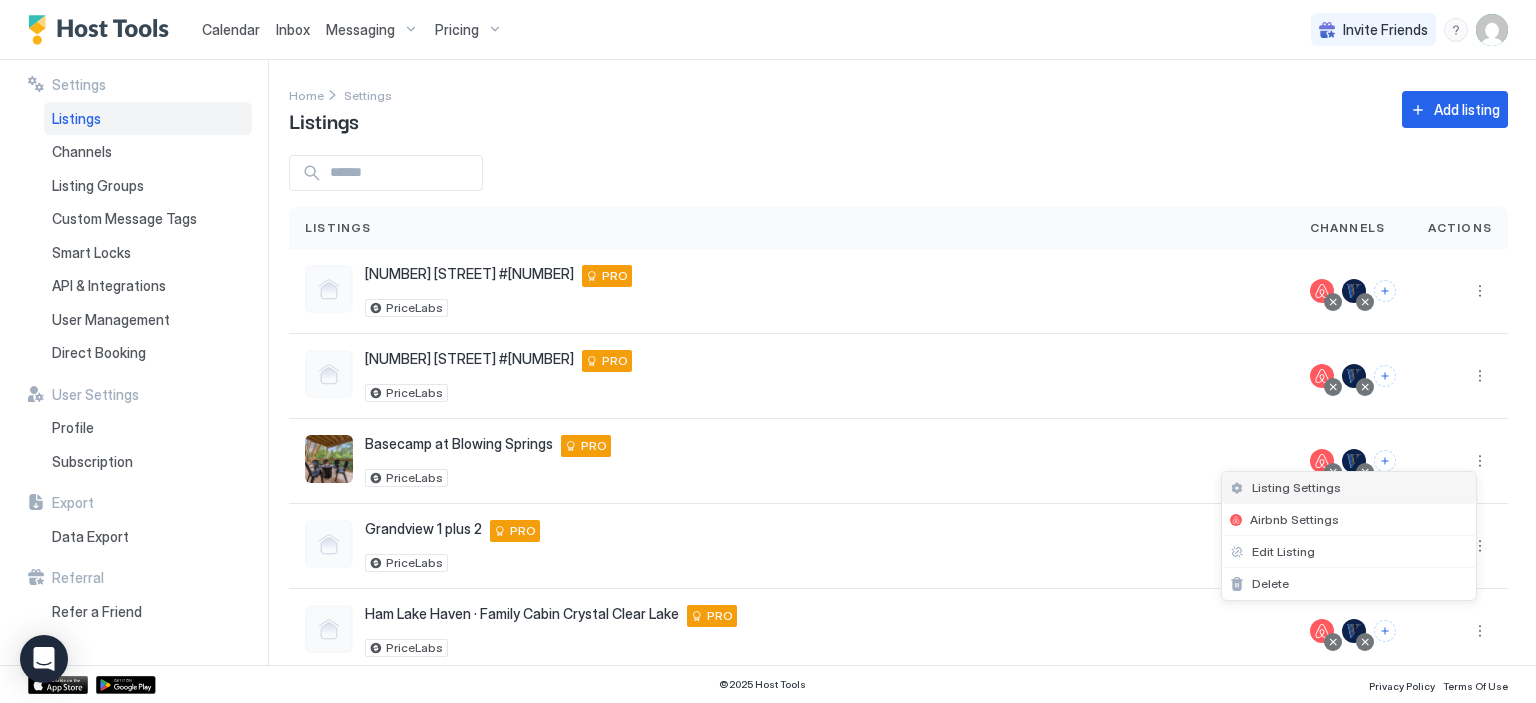 click on "Listing Settings" at bounding box center (1296, 487) 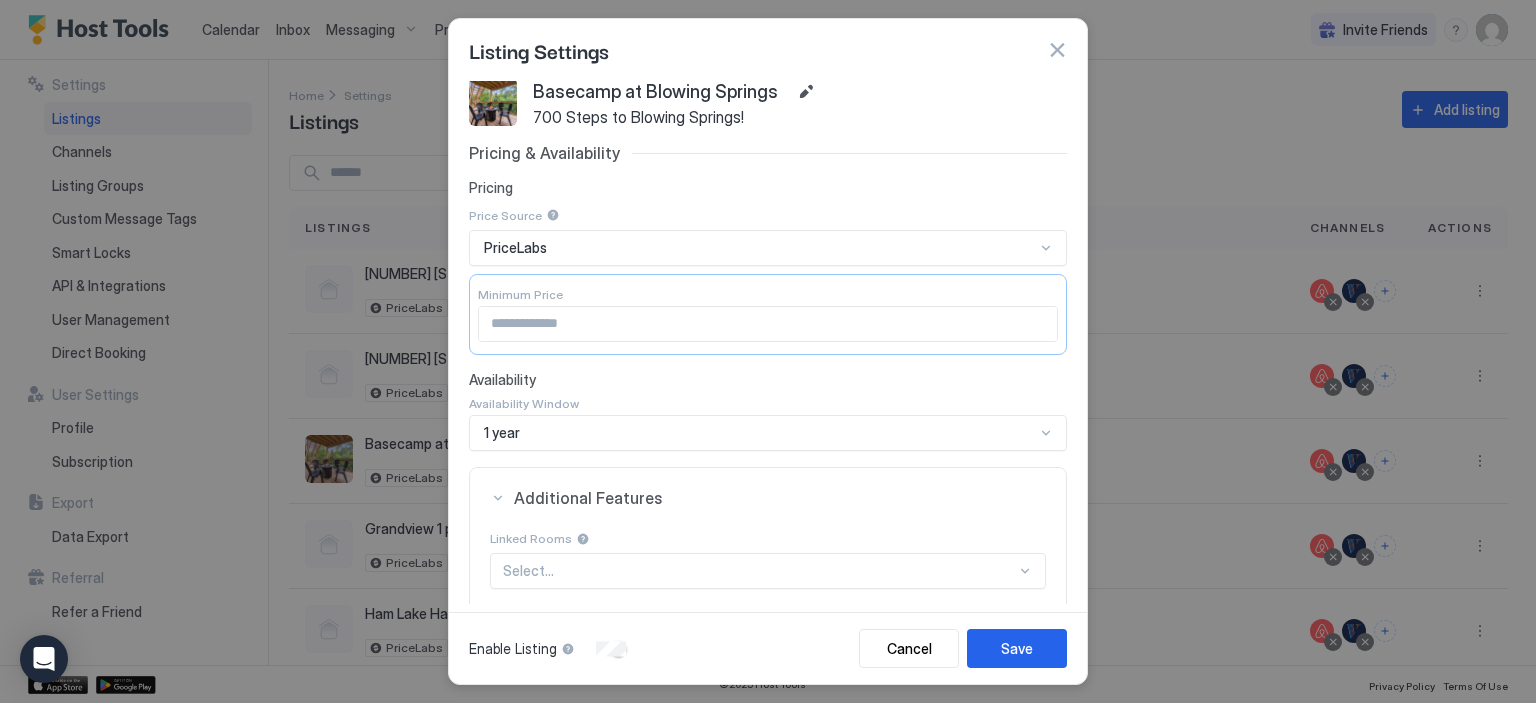 scroll, scrollTop: 0, scrollLeft: 0, axis: both 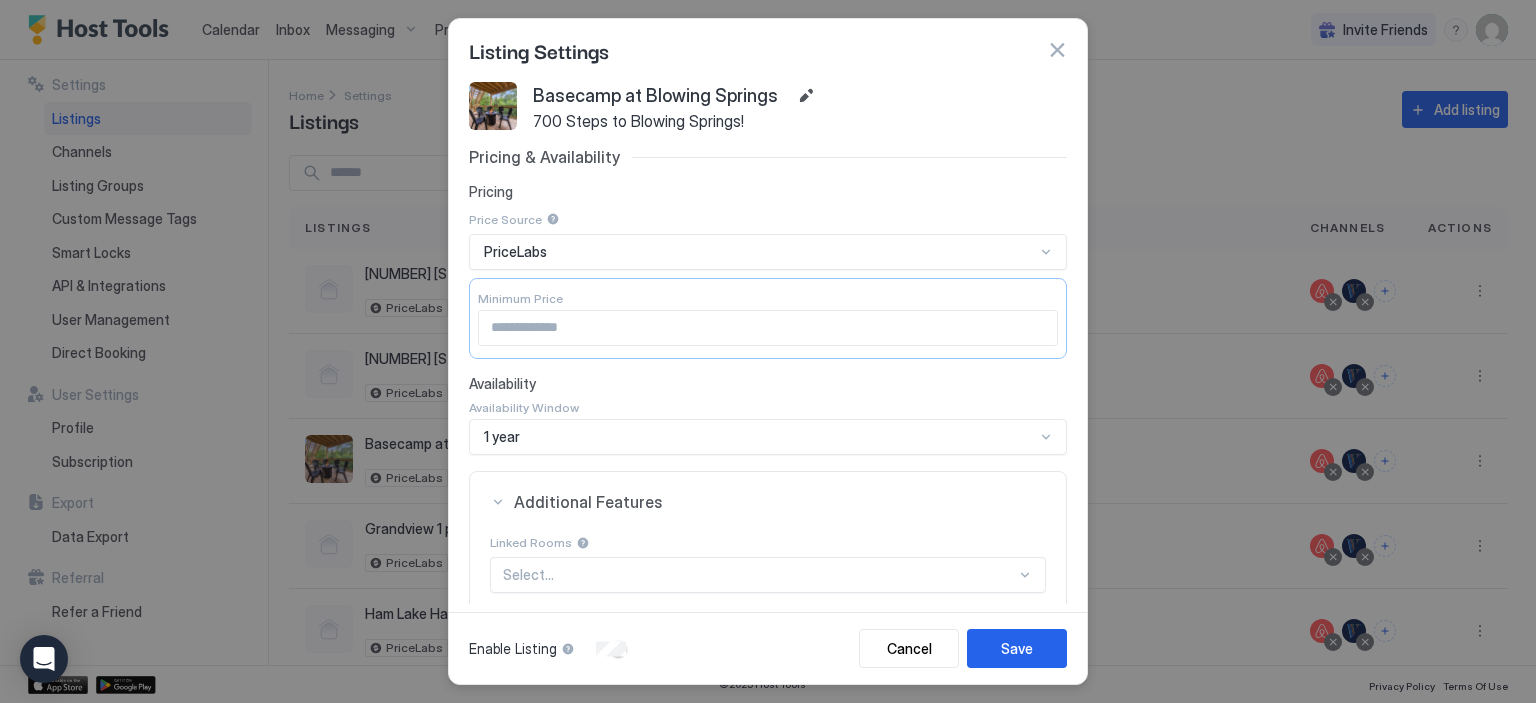 click at bounding box center [1057, 50] 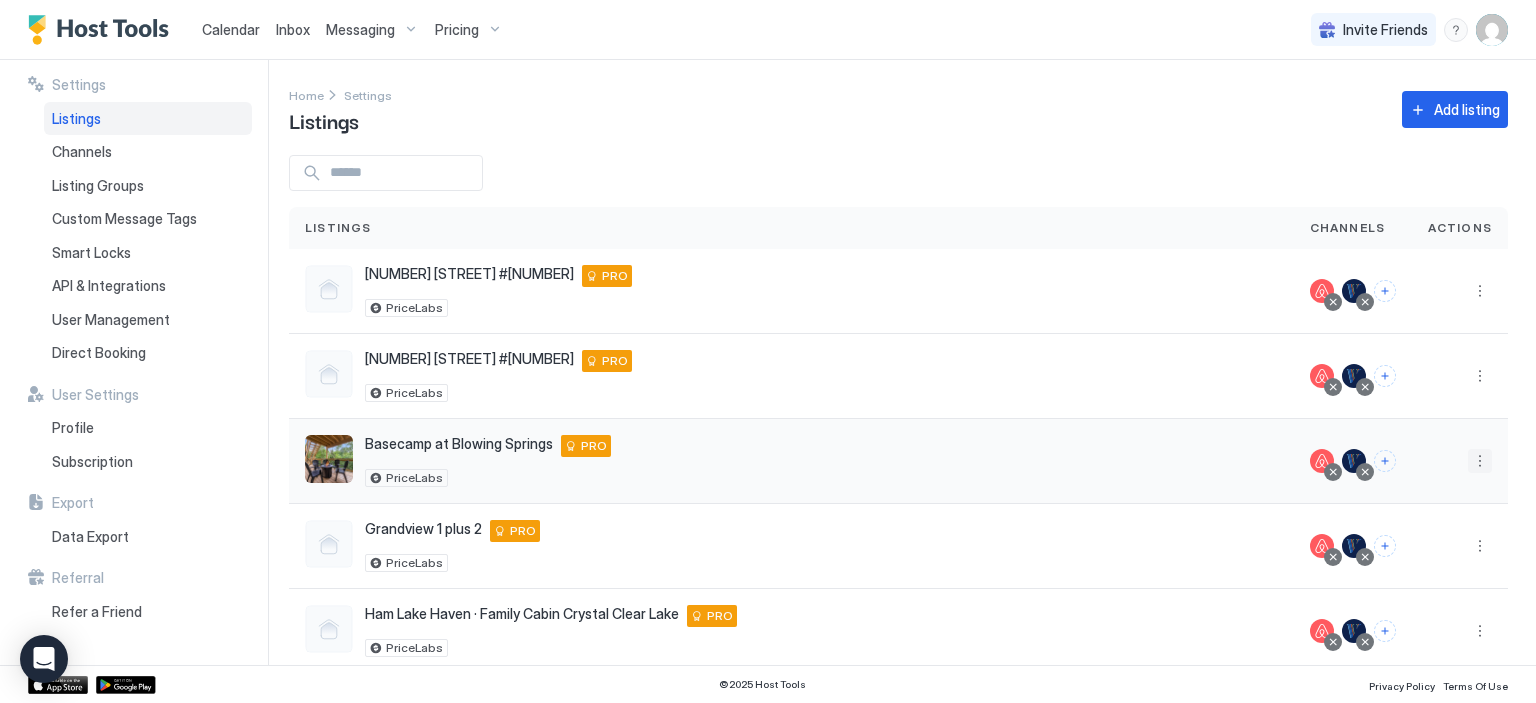 click at bounding box center (1480, 461) 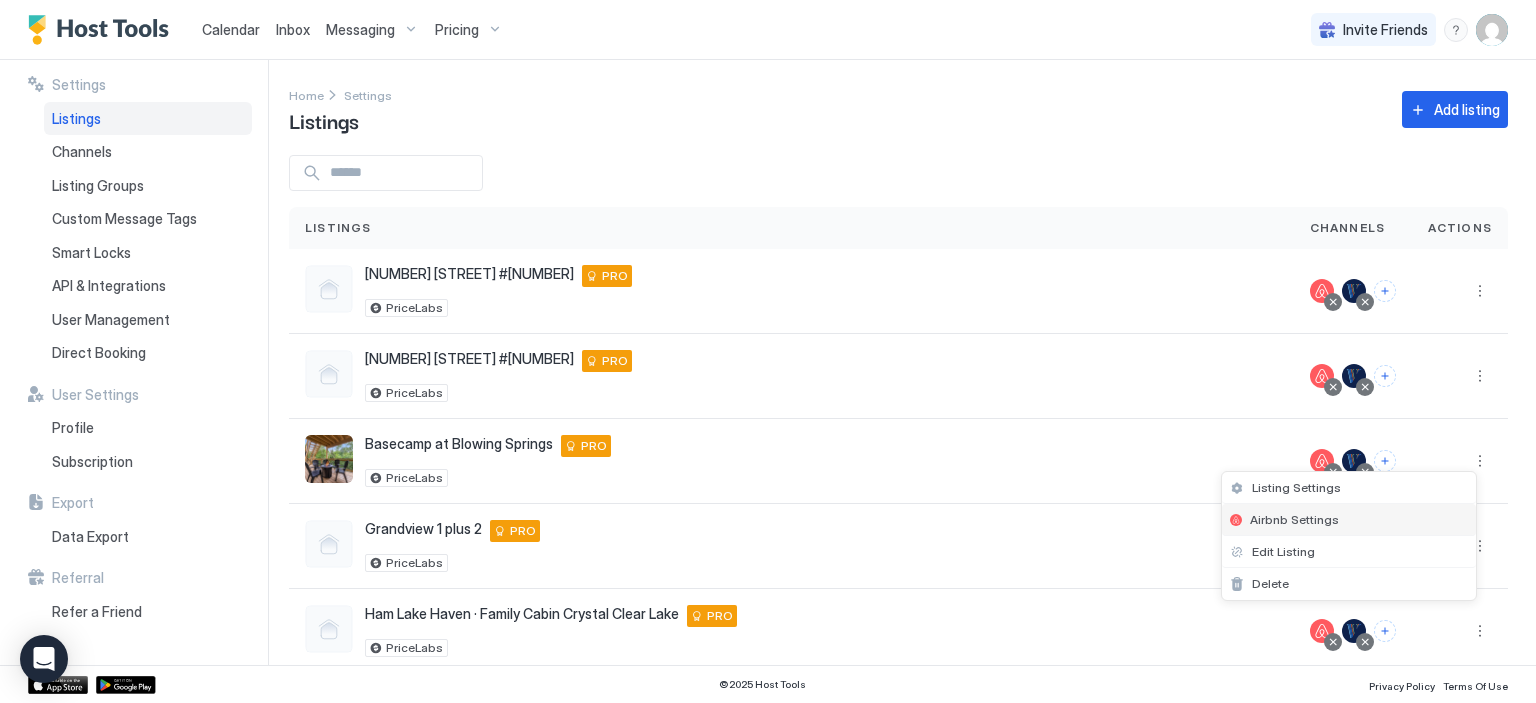 click on "Airbnb Settings" at bounding box center (1294, 519) 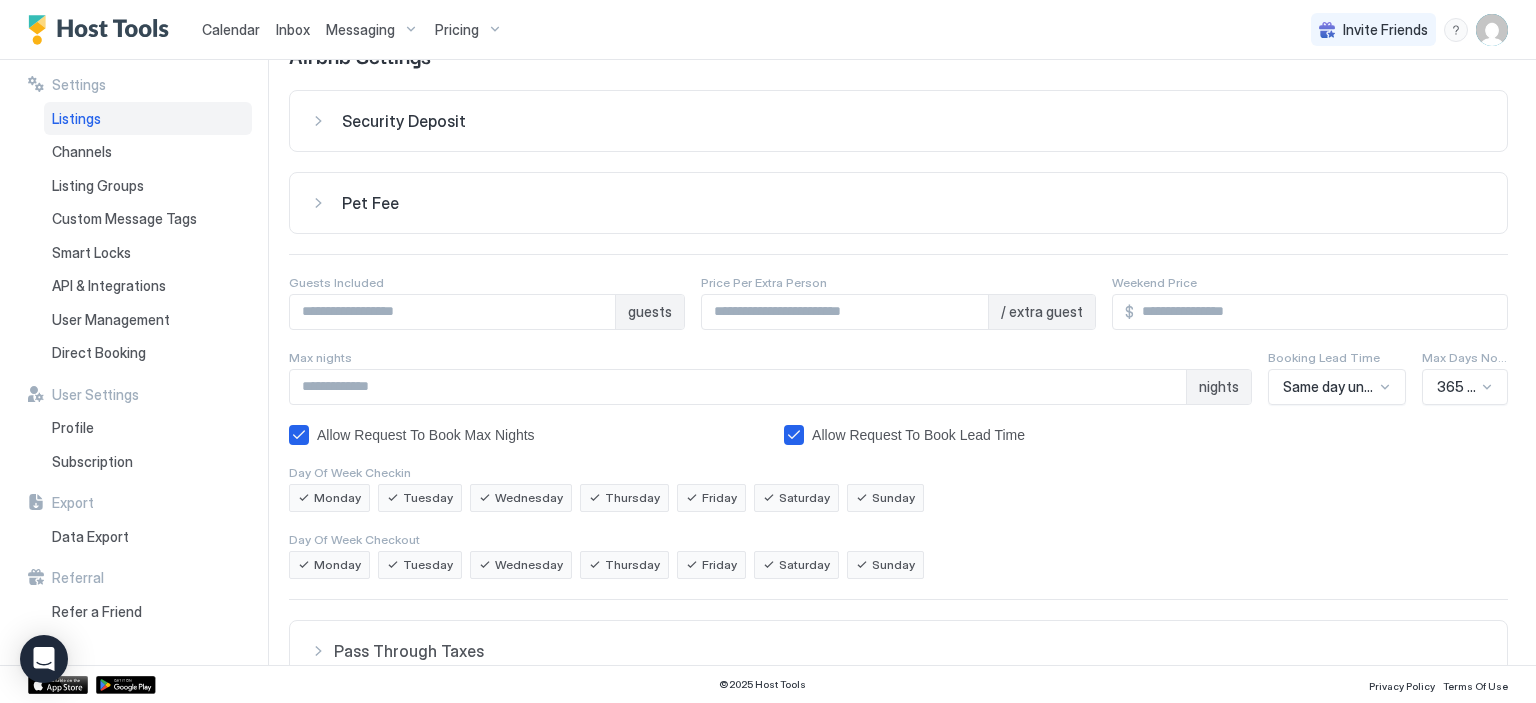 scroll, scrollTop: 100, scrollLeft: 0, axis: vertical 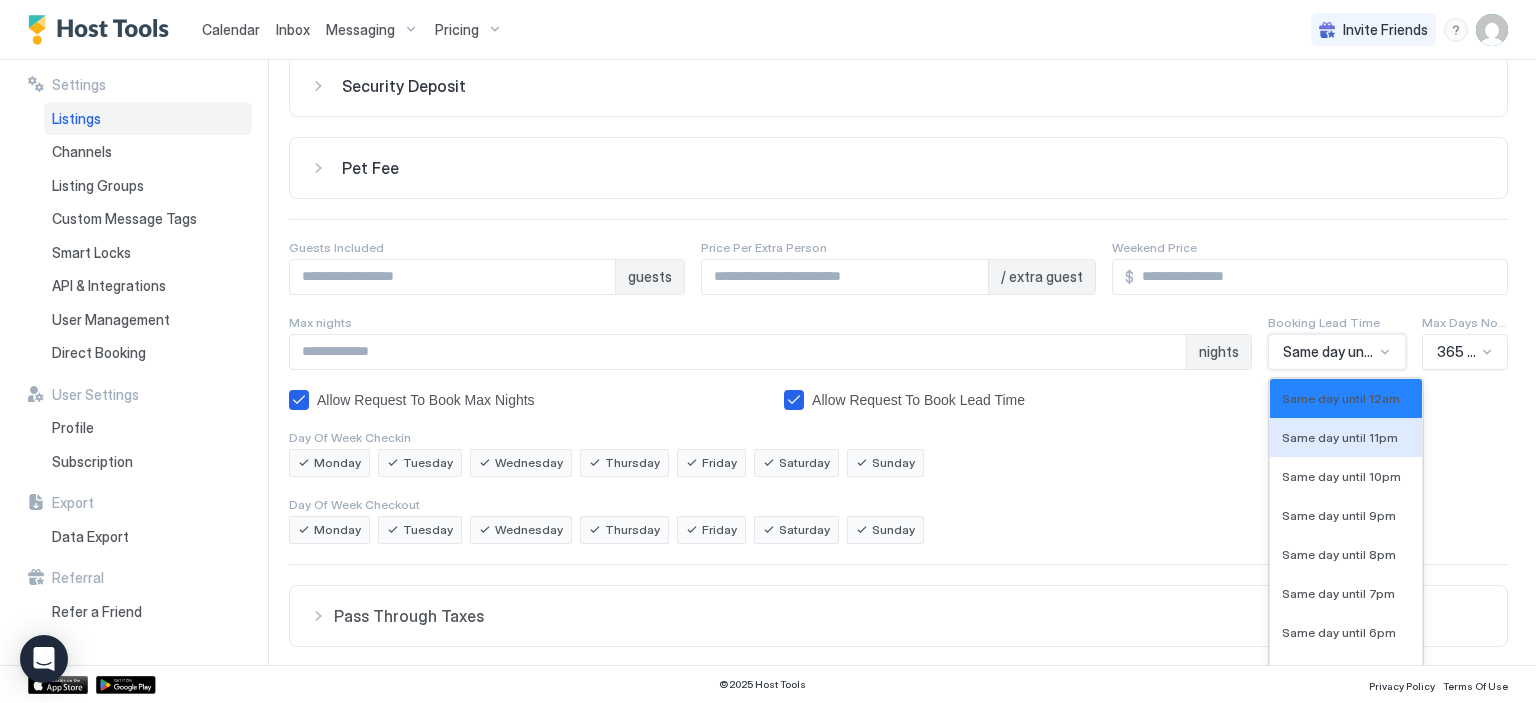click on "28 results available. Use Up and Down to choose options, press Enter to select the currently focused option, press Escape to exit the menu, press Tab to select the option and exit the menu. Same day until 12am Same day until 12am Same day until 11pm Same day until 10pm Same day until 9pm Same day until 8pm Same day until 7pm Same day until 6pm Same day until 5pm Same day until 4pm Same day until 3pm Same day until 2pm Same day until 1pm Same day until 12pm Same day until 11am Same day until 10am Same day until 9am Same day until 8am Same day until 7am Same day until 6am Same day until 5am Same day until 4am Same day until 3am Same day until 2am Same day until 1am At least 1 day notice At least 2 days notice At least 3 days notice At least 7 days notice" at bounding box center (1337, 352) 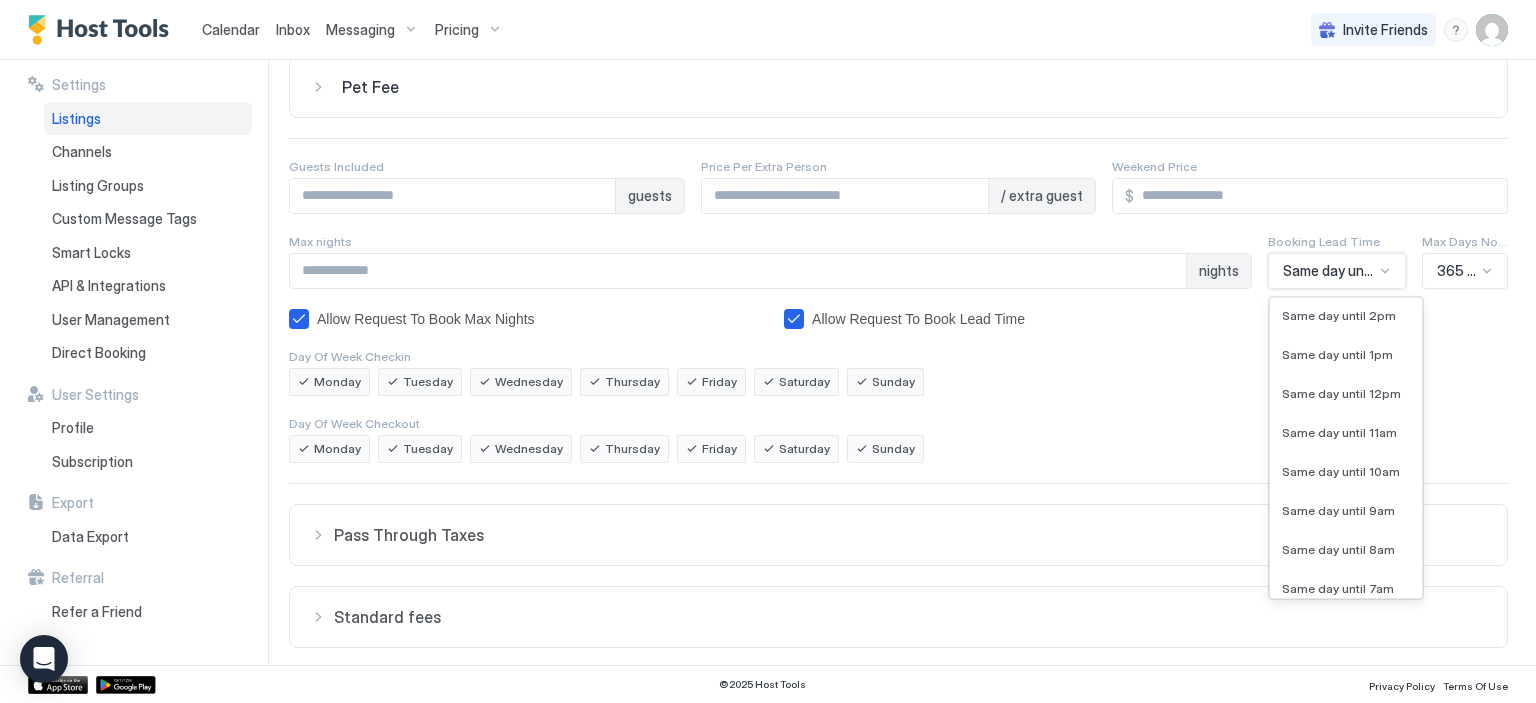 scroll, scrollTop: 385, scrollLeft: 0, axis: vertical 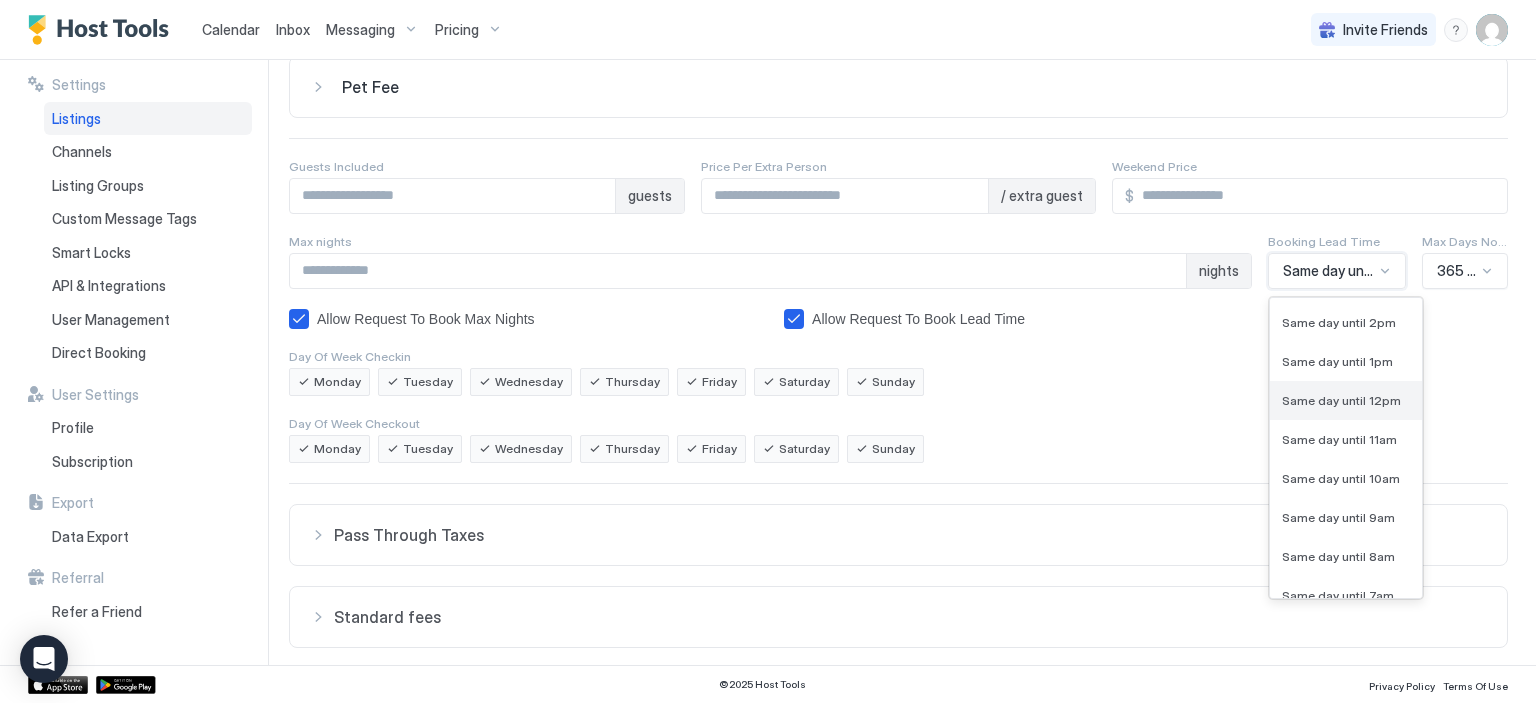 click on "Same day until 12pm" at bounding box center (1341, 400) 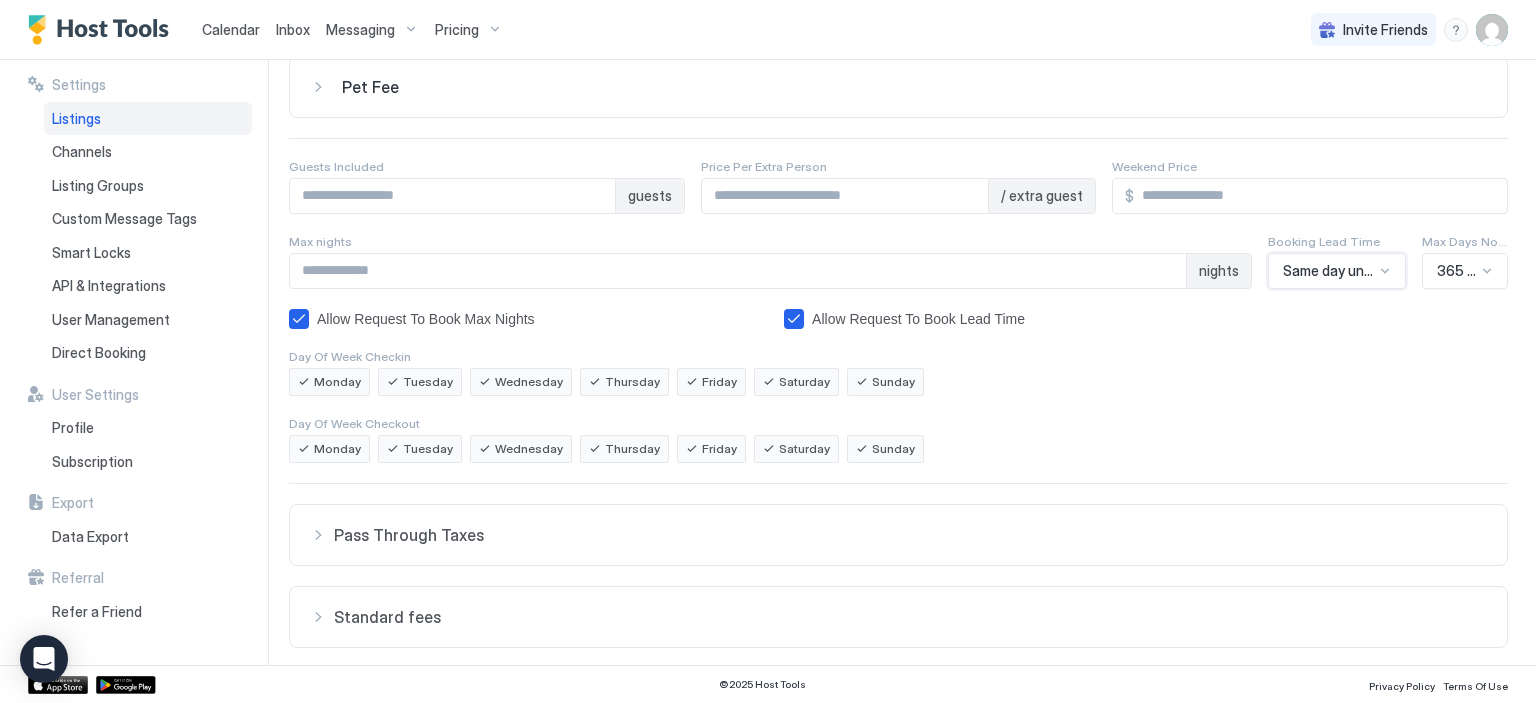 click at bounding box center [1328, 271] 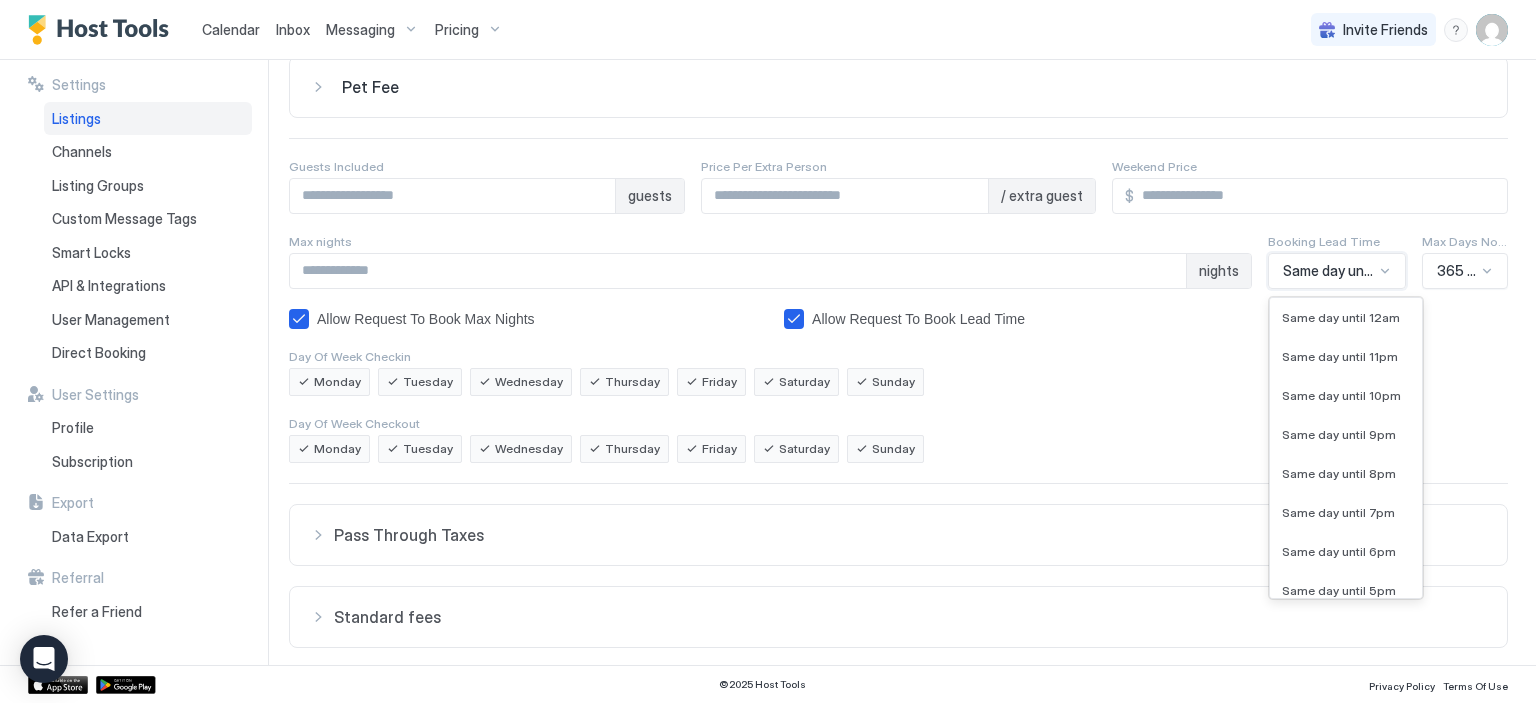 scroll, scrollTop: 220, scrollLeft: 0, axis: vertical 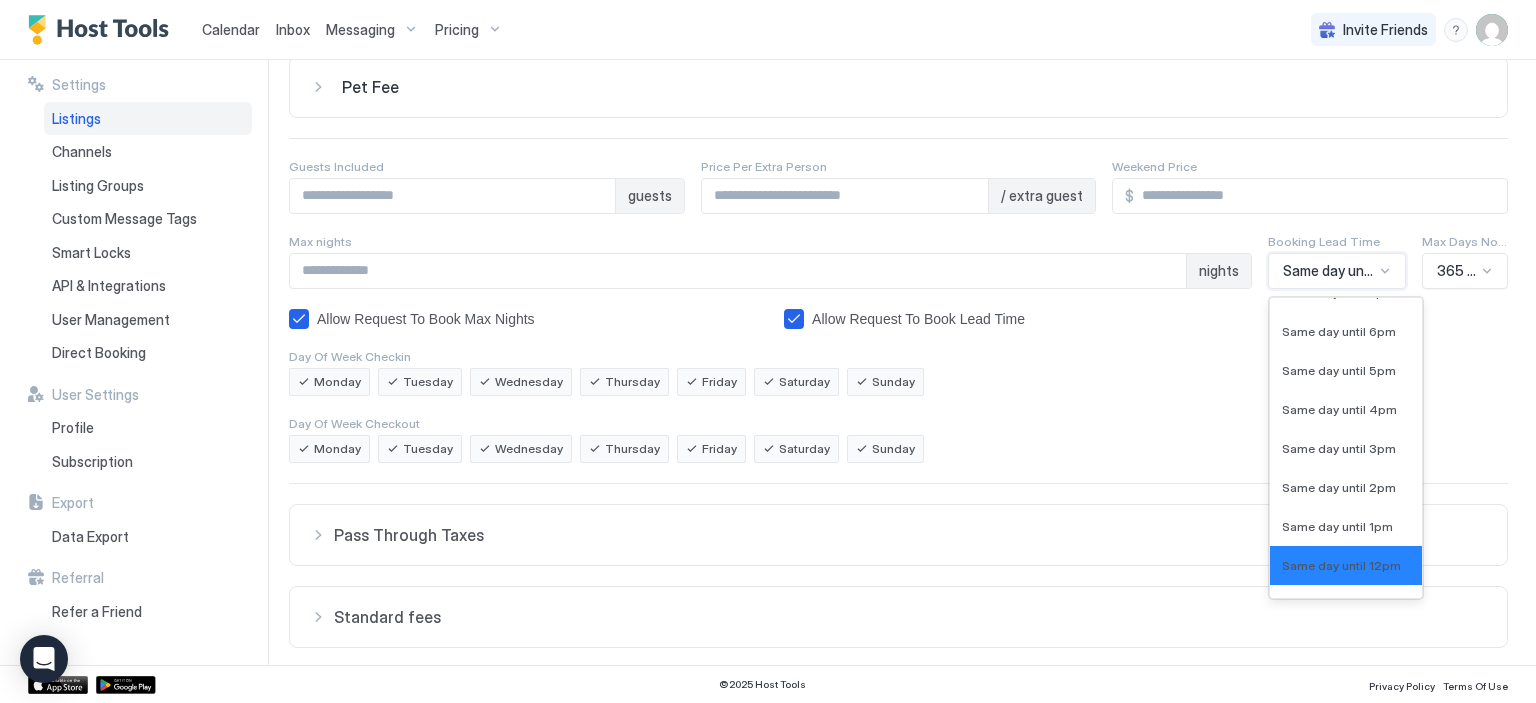 click at bounding box center [1385, 271] 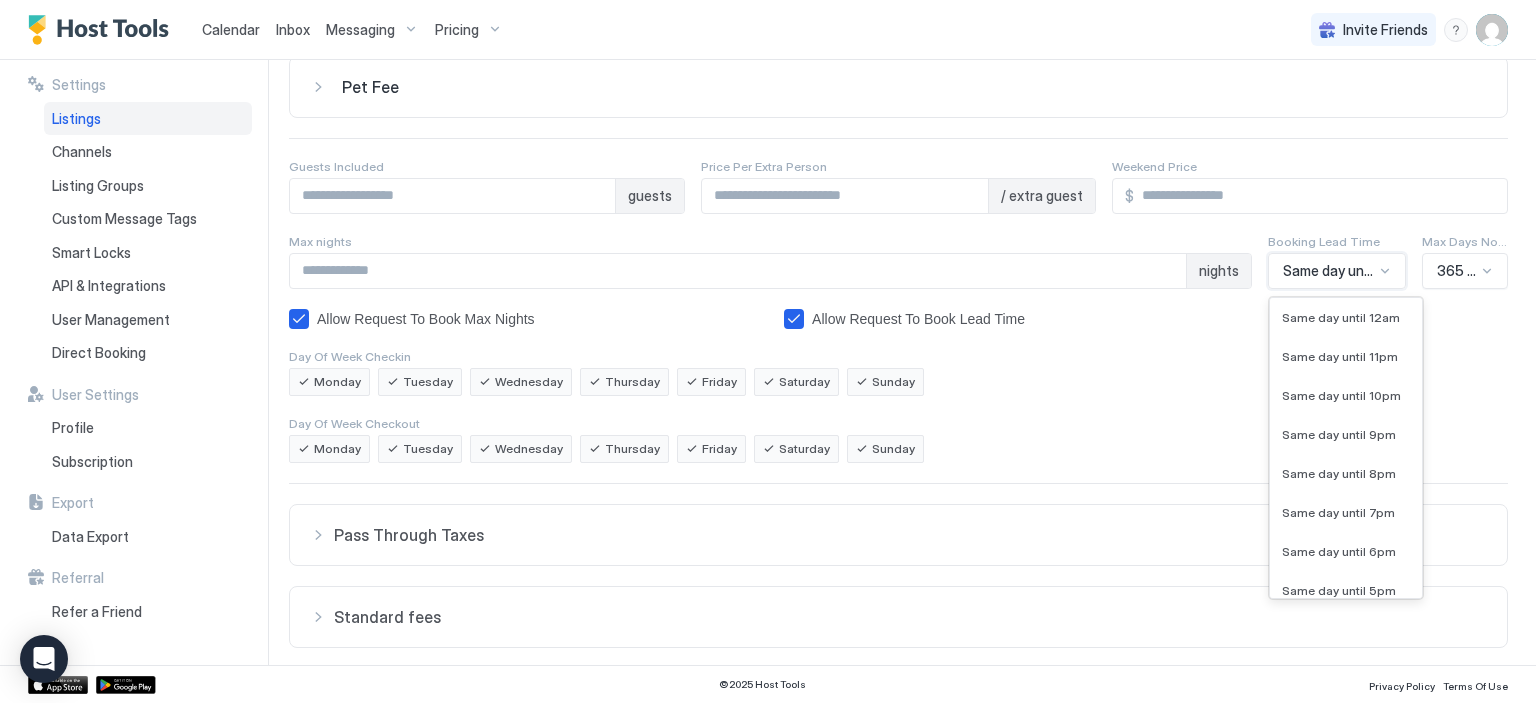 click at bounding box center [1385, 271] 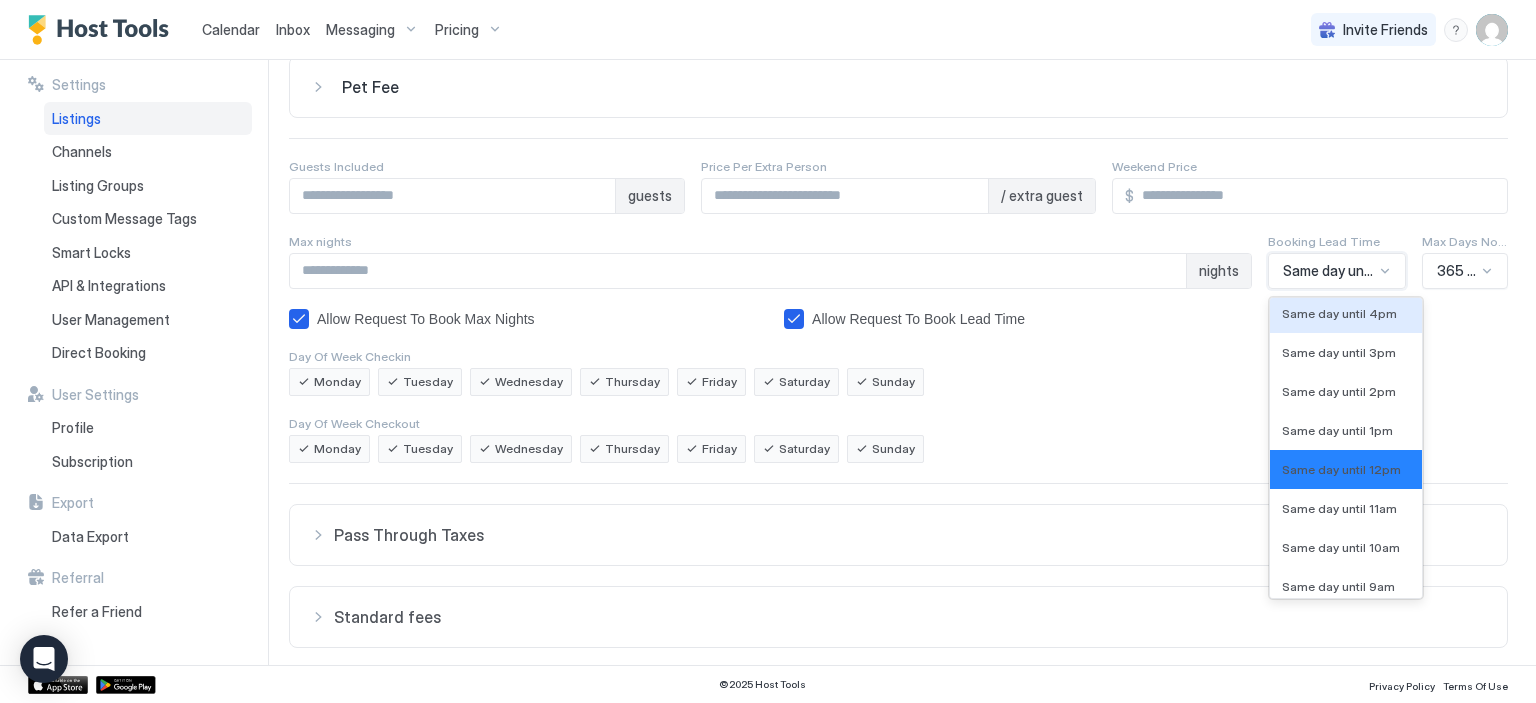 scroll, scrollTop: 333, scrollLeft: 0, axis: vertical 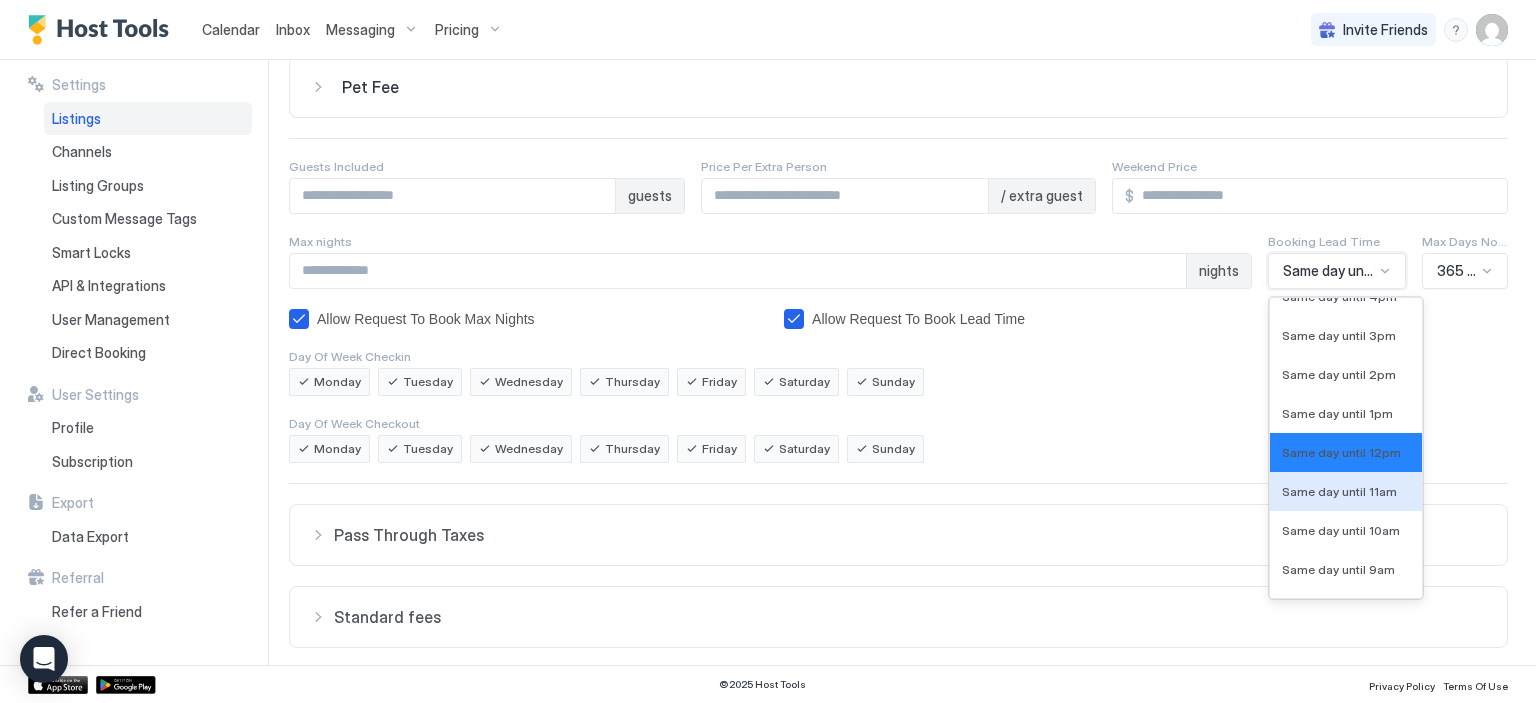 click on "Same day until 11am" at bounding box center [1339, 491] 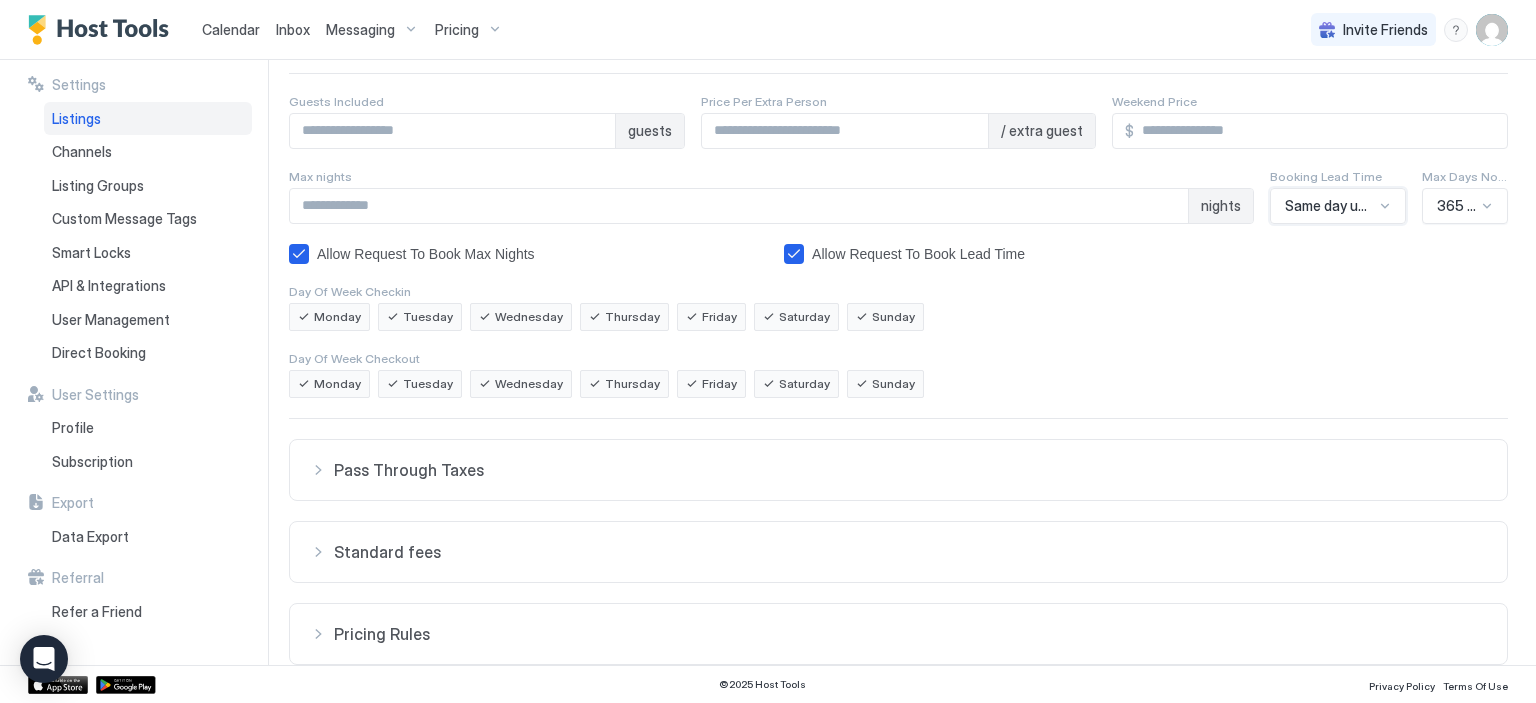 scroll, scrollTop: 281, scrollLeft: 0, axis: vertical 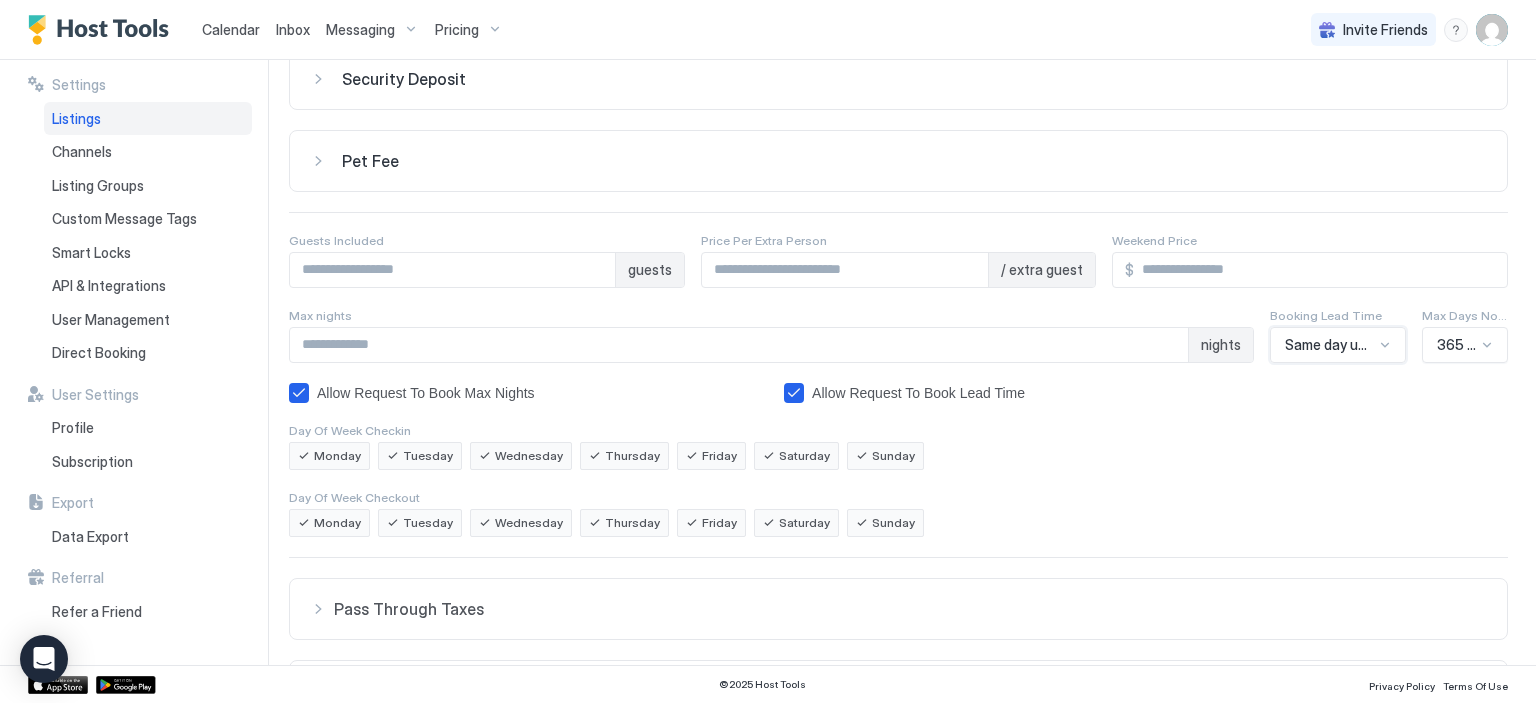 click on "option Same day until 11am, selected. Same day until 11am" at bounding box center (1338, 345) 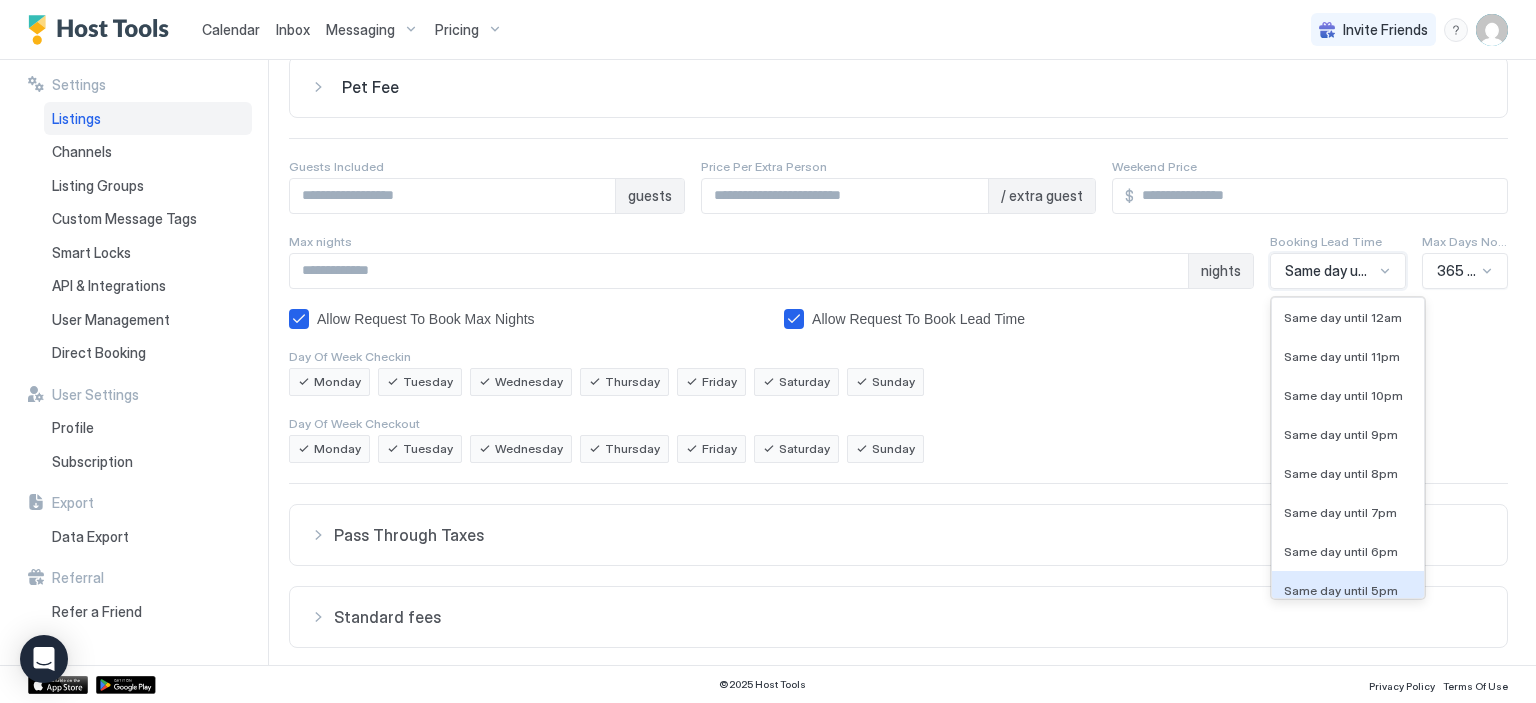 scroll, scrollTop: 259, scrollLeft: 0, axis: vertical 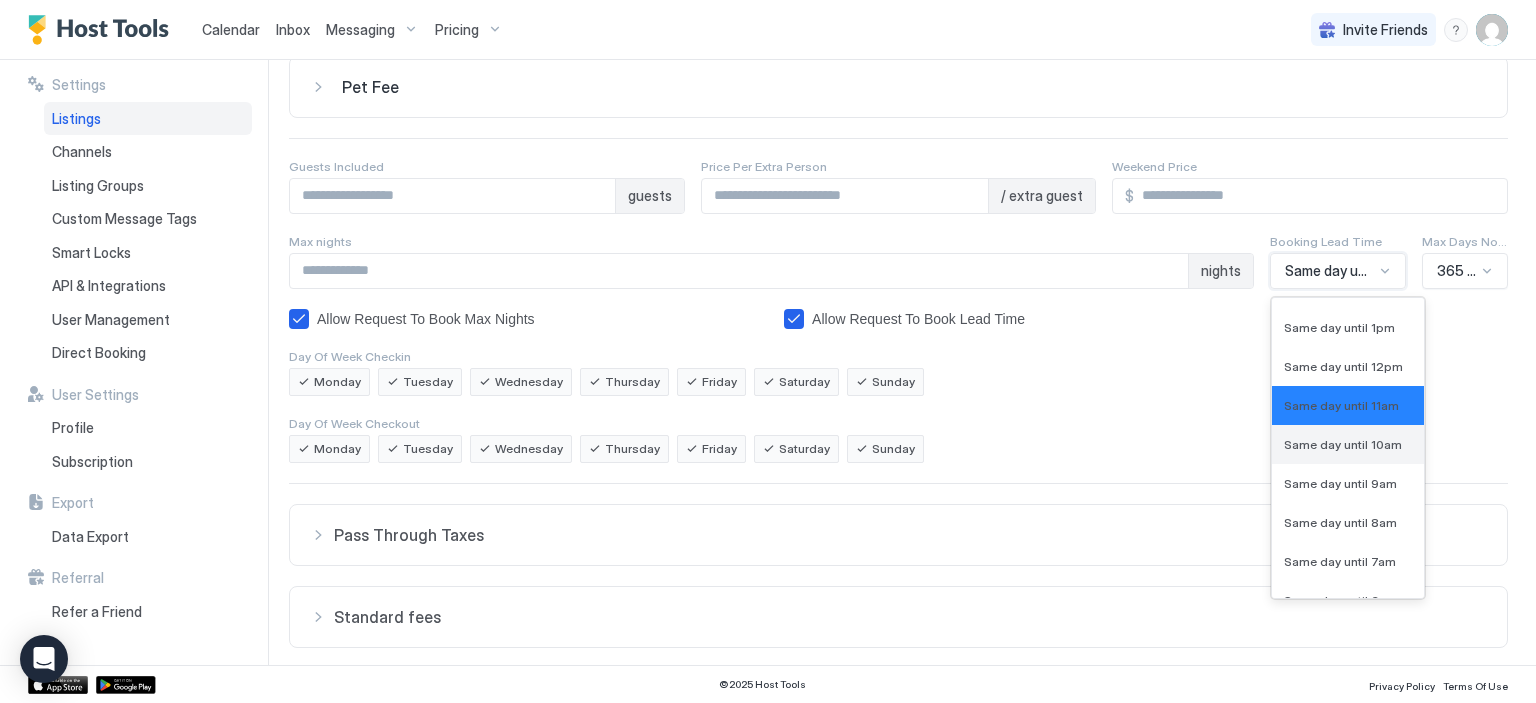 click on "Same day until 10am" at bounding box center (1343, 444) 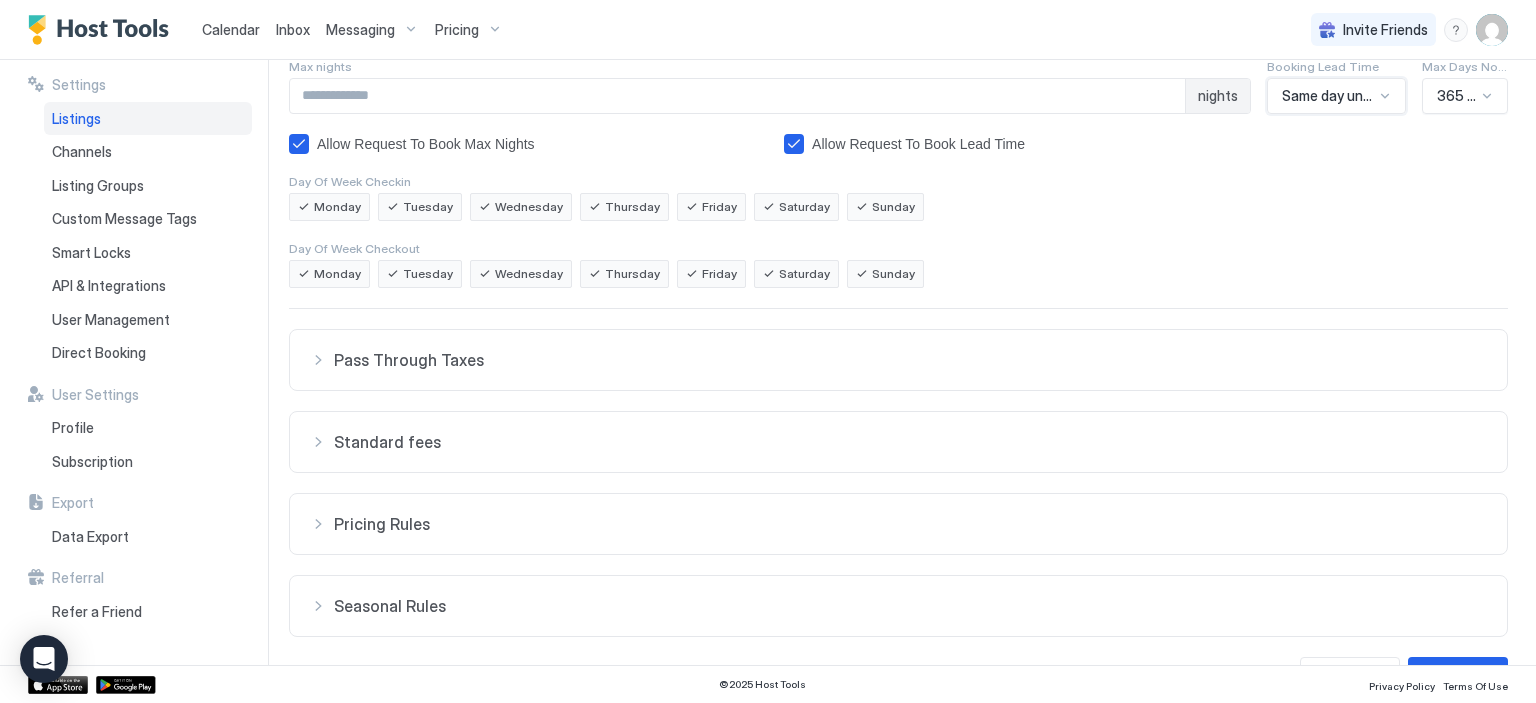 scroll, scrollTop: 407, scrollLeft: 0, axis: vertical 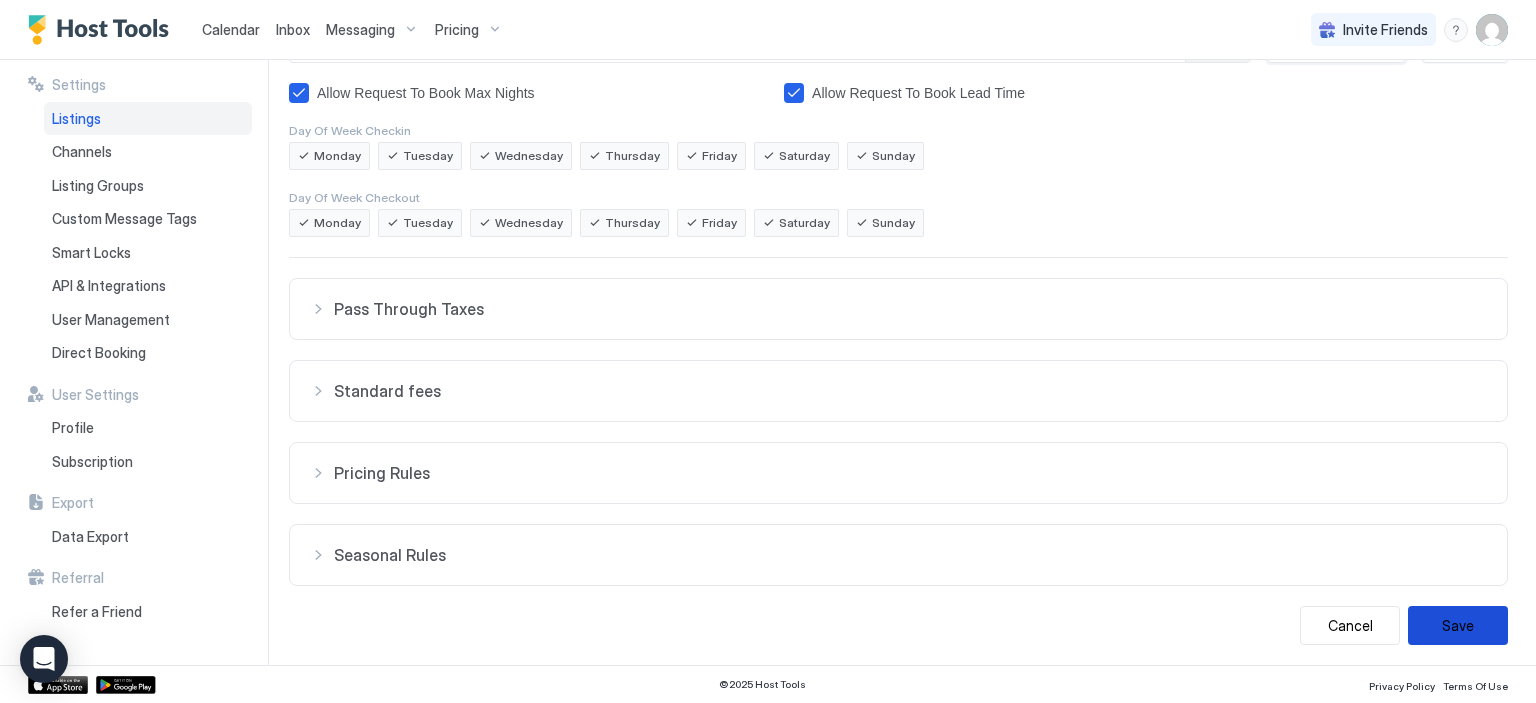 click on "Save" at bounding box center [1458, 625] 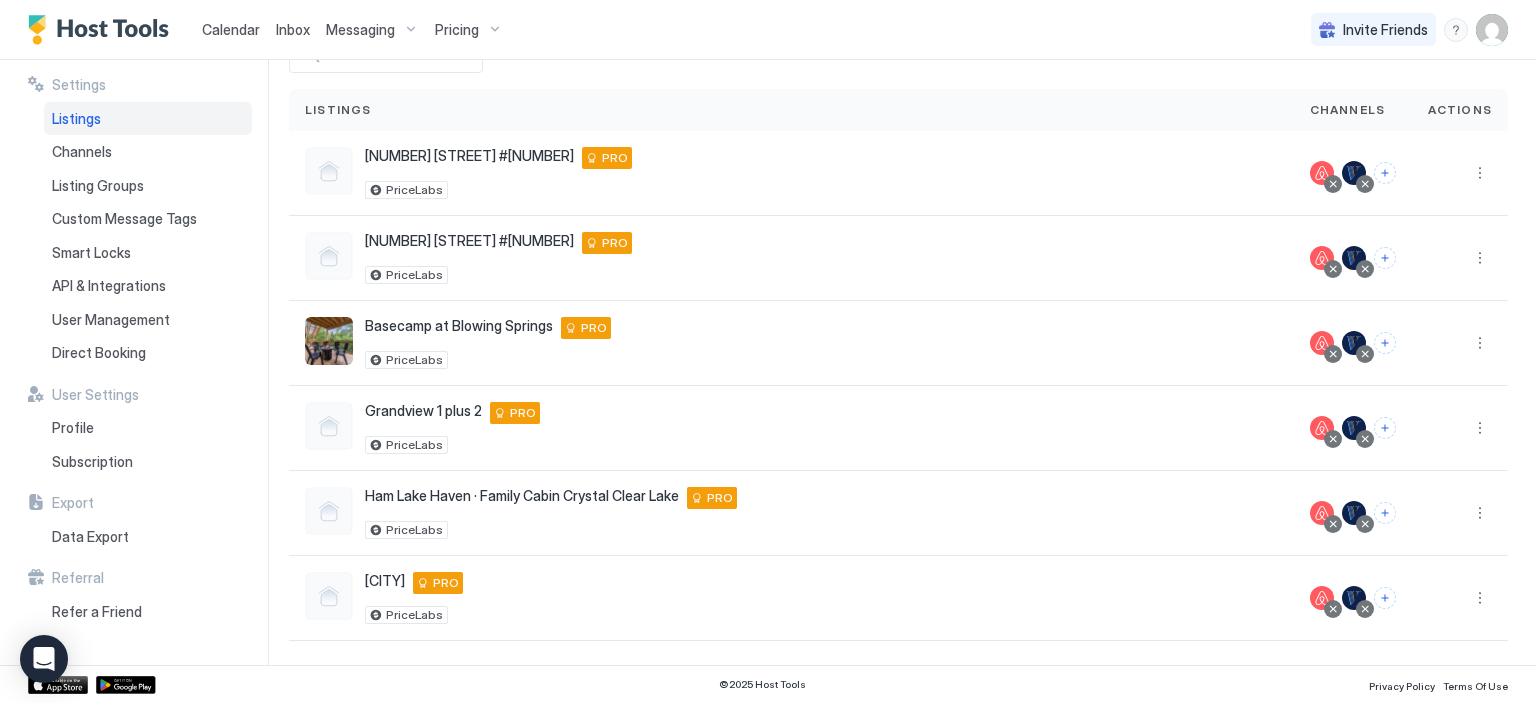 scroll, scrollTop: 113, scrollLeft: 0, axis: vertical 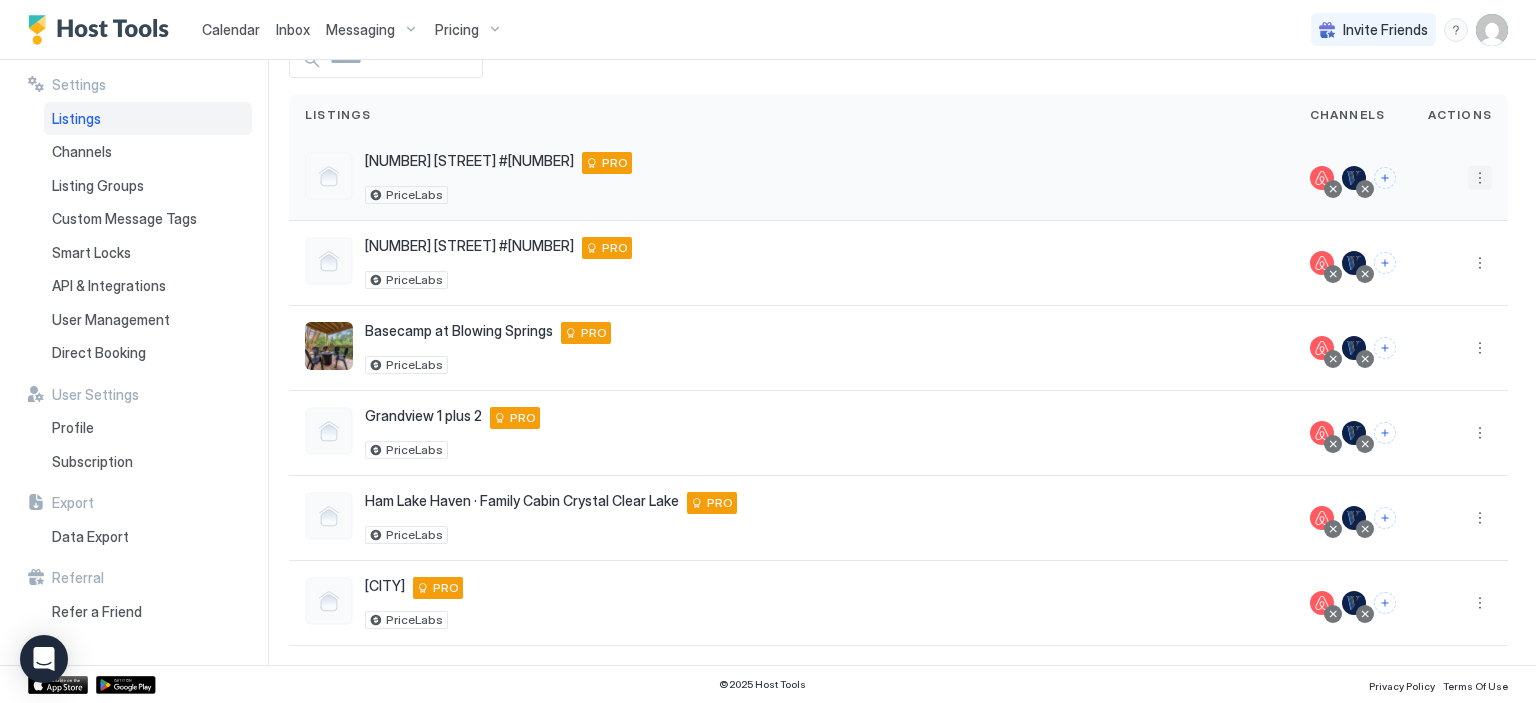 click at bounding box center (1480, 178) 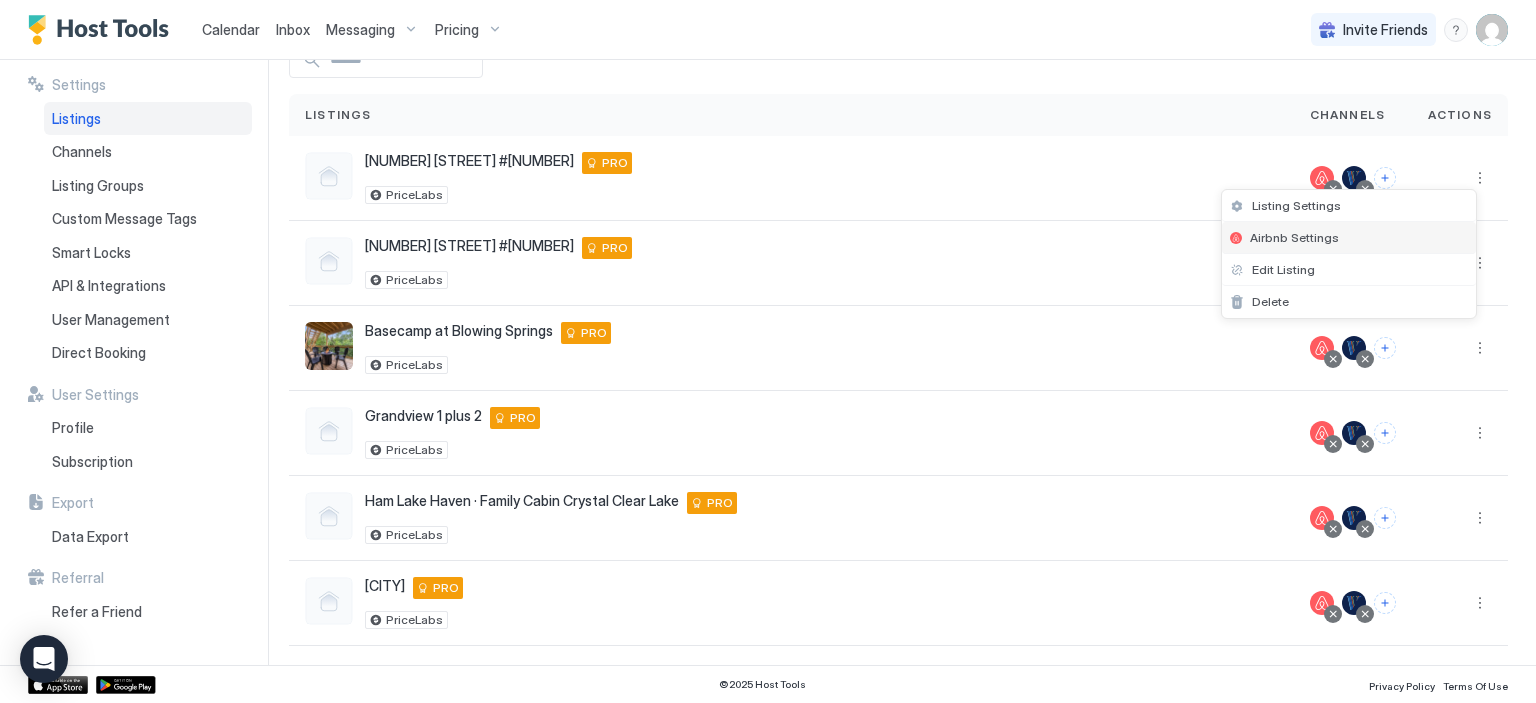 click on "Airbnb Settings" at bounding box center [1294, 237] 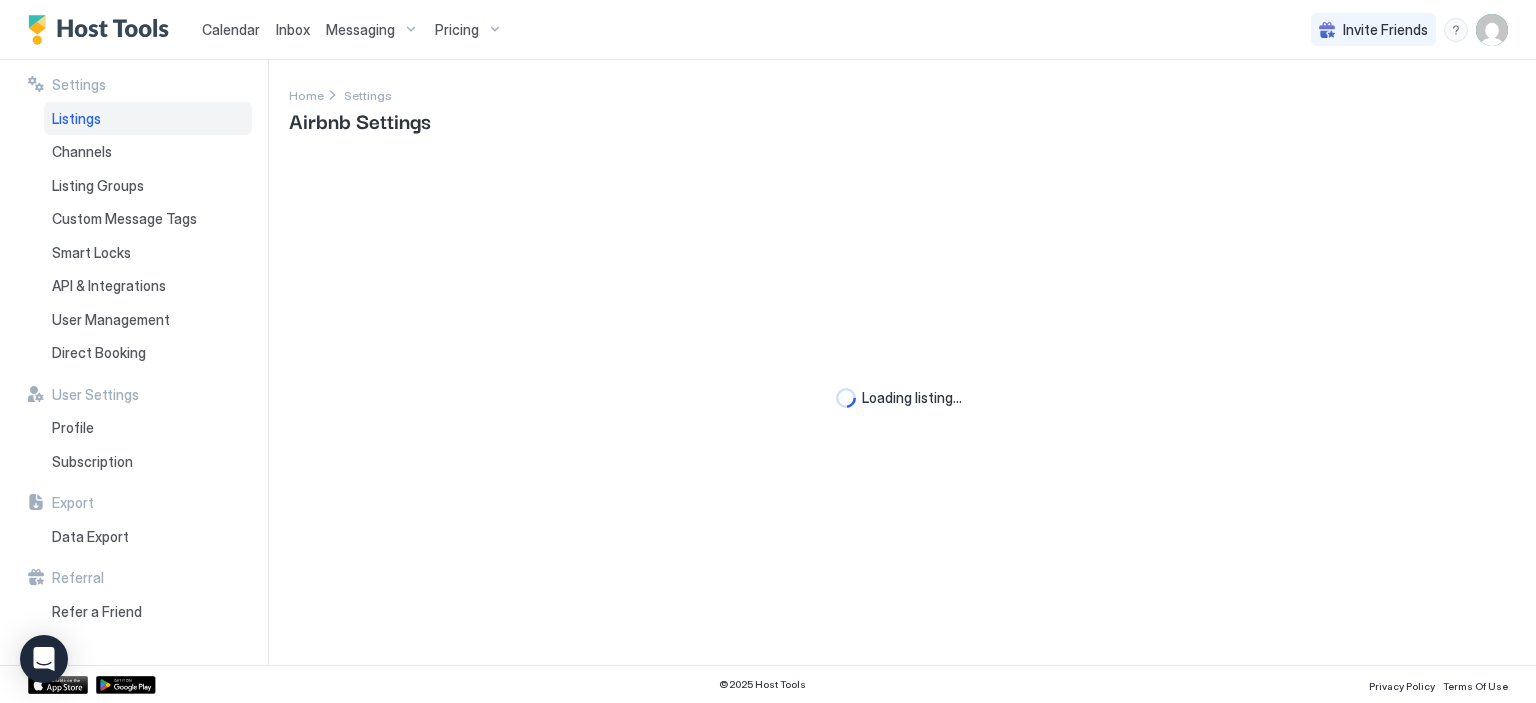 scroll, scrollTop: 0, scrollLeft: 0, axis: both 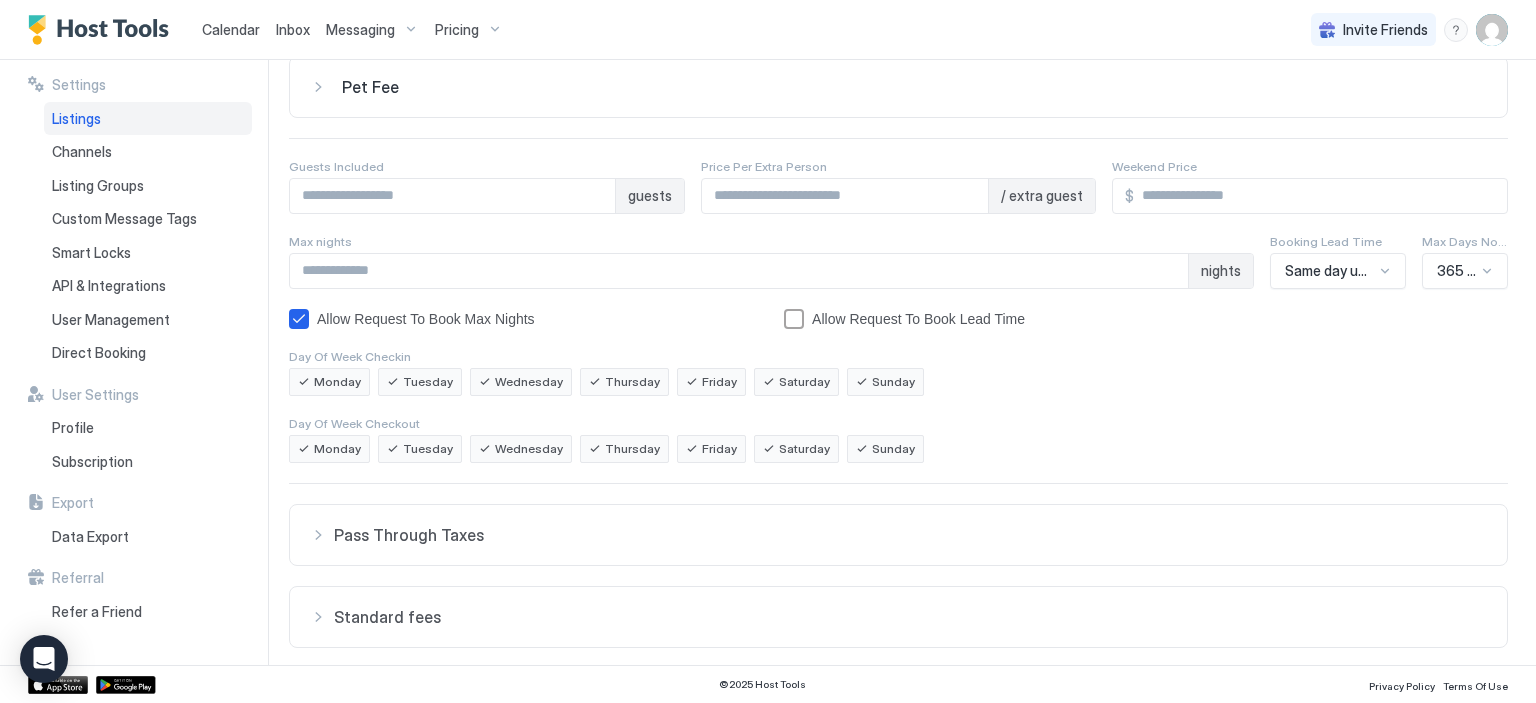 click on "Same day until 11am" at bounding box center (1338, 271) 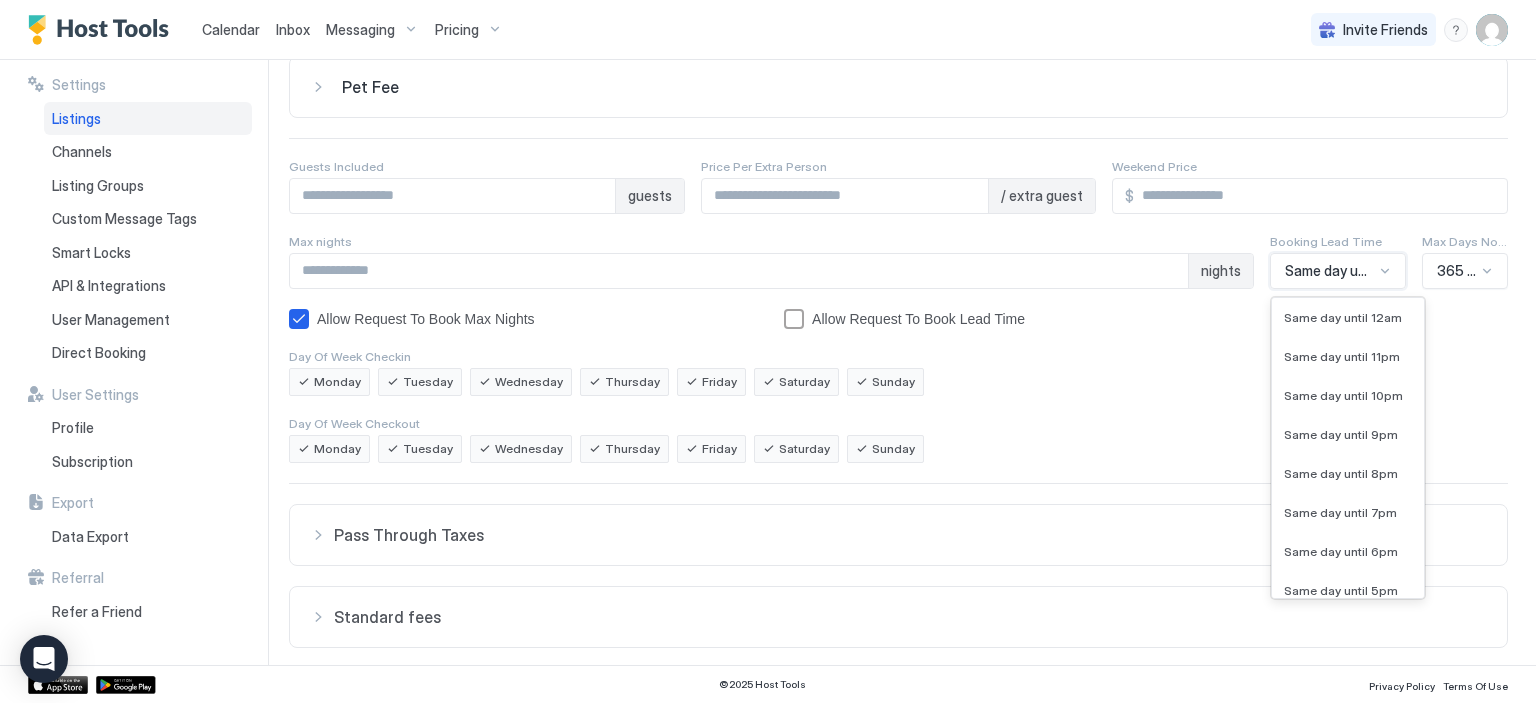 scroll, scrollTop: 259, scrollLeft: 0, axis: vertical 